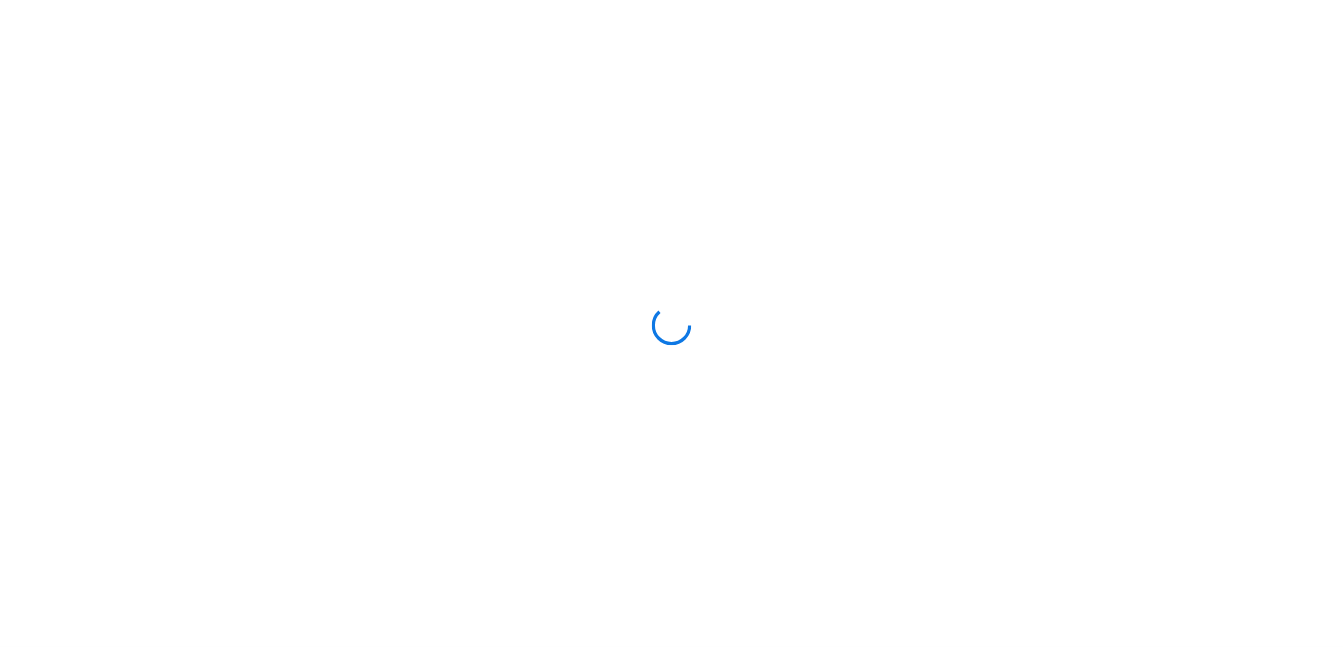 scroll, scrollTop: 0, scrollLeft: 0, axis: both 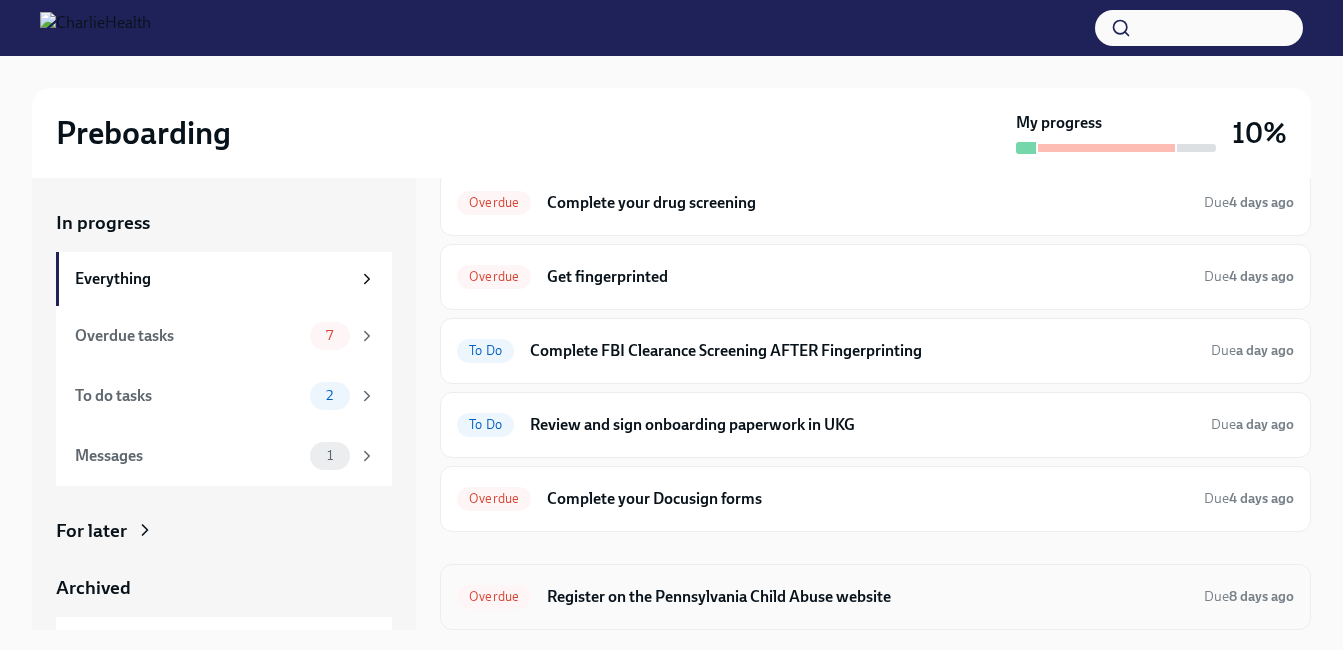 click on "Register on the Pennsylvania Child Abuse website" at bounding box center (867, 597) 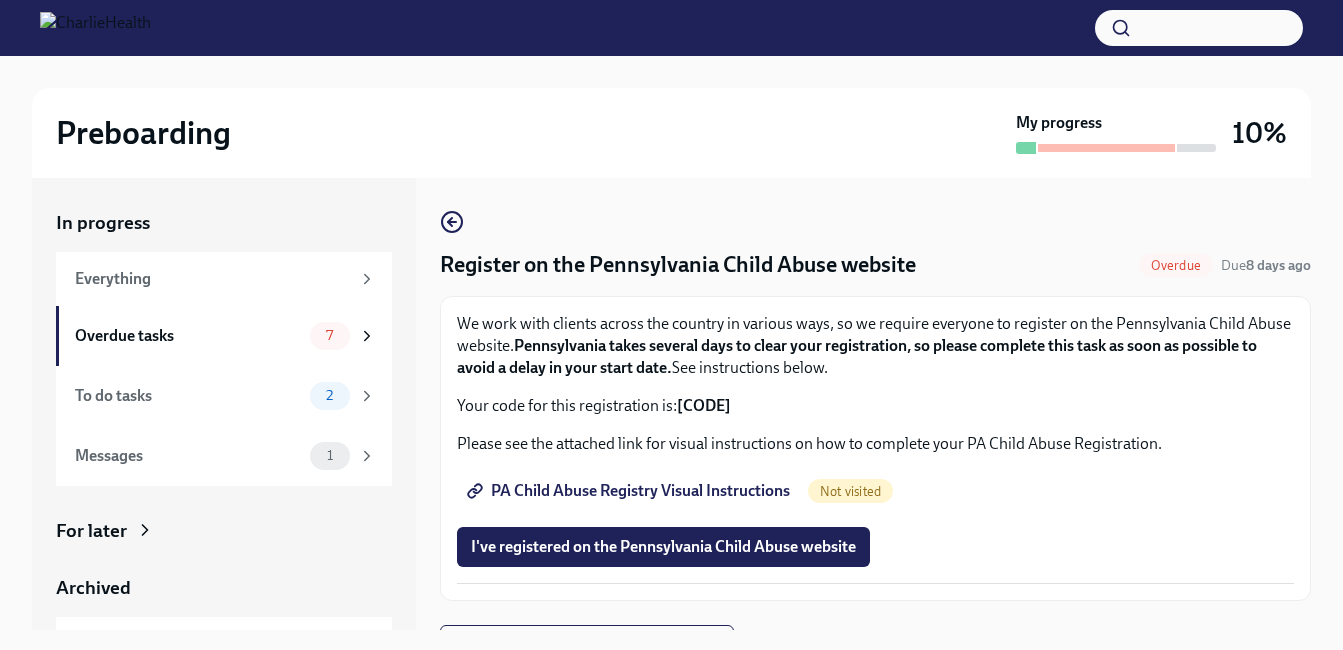 scroll, scrollTop: 35, scrollLeft: 0, axis: vertical 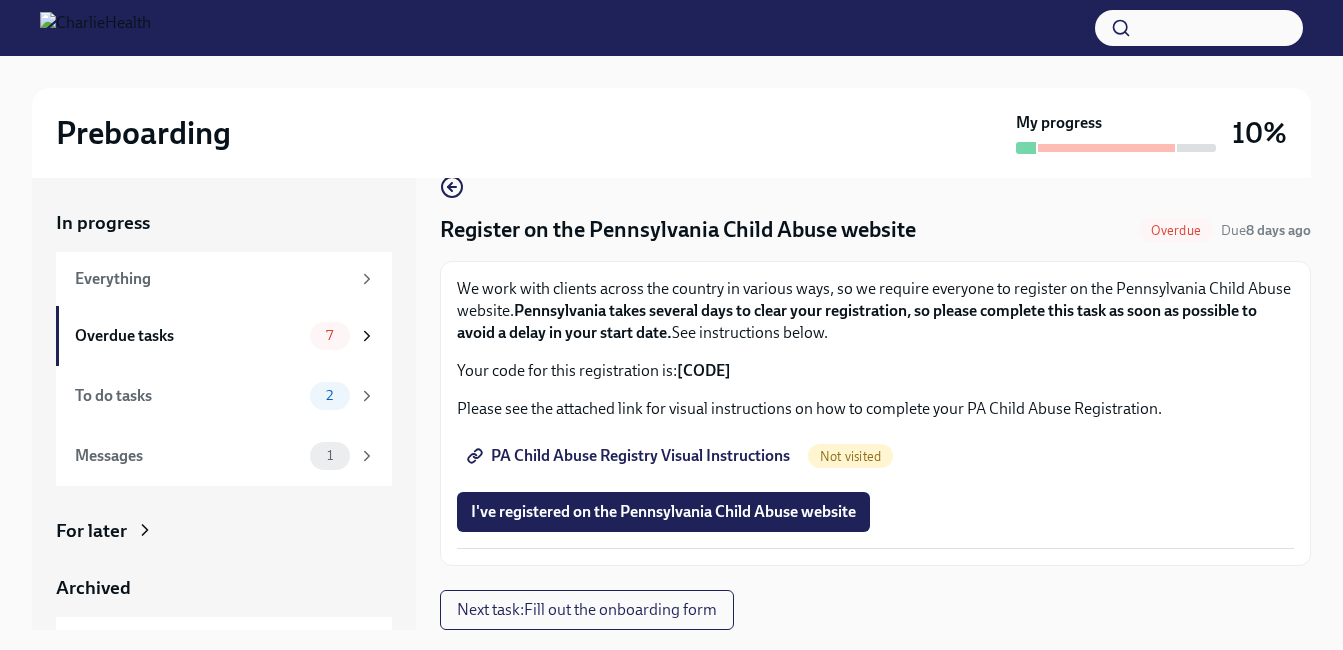 click on "PA Child Abuse Registry Visual Instructions" at bounding box center [630, 456] 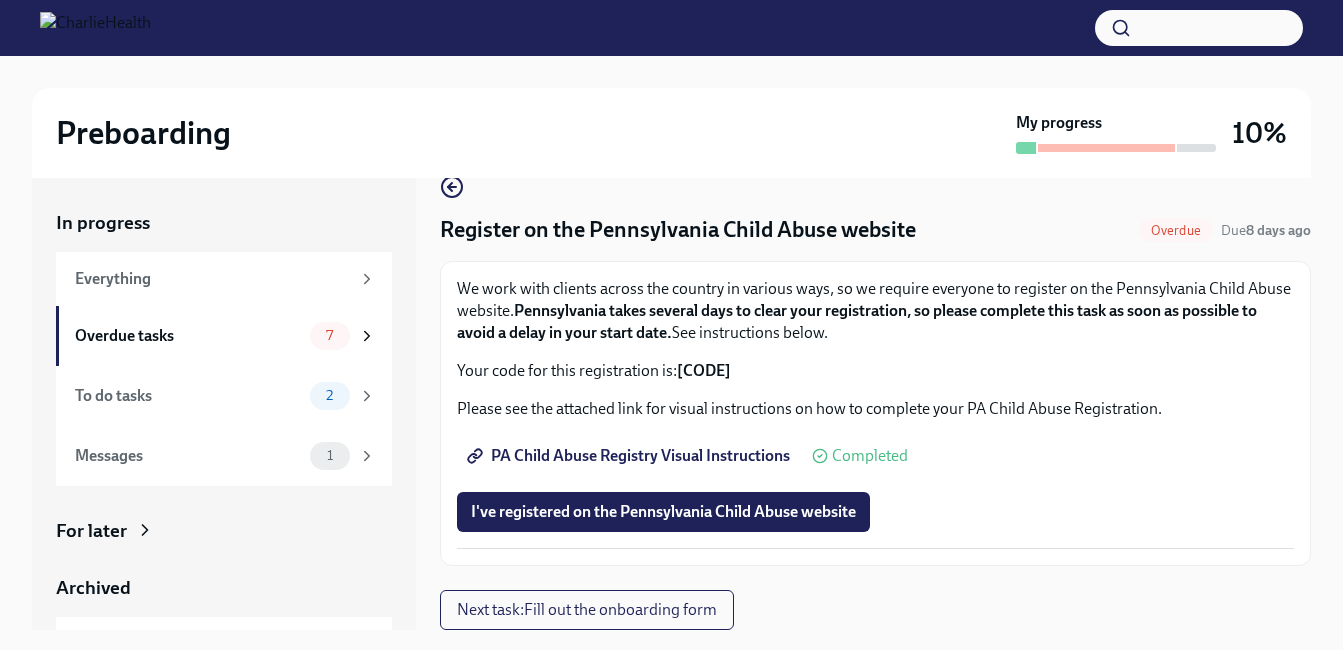 drag, startPoint x: 816, startPoint y: 374, endPoint x: 681, endPoint y: 374, distance: 135 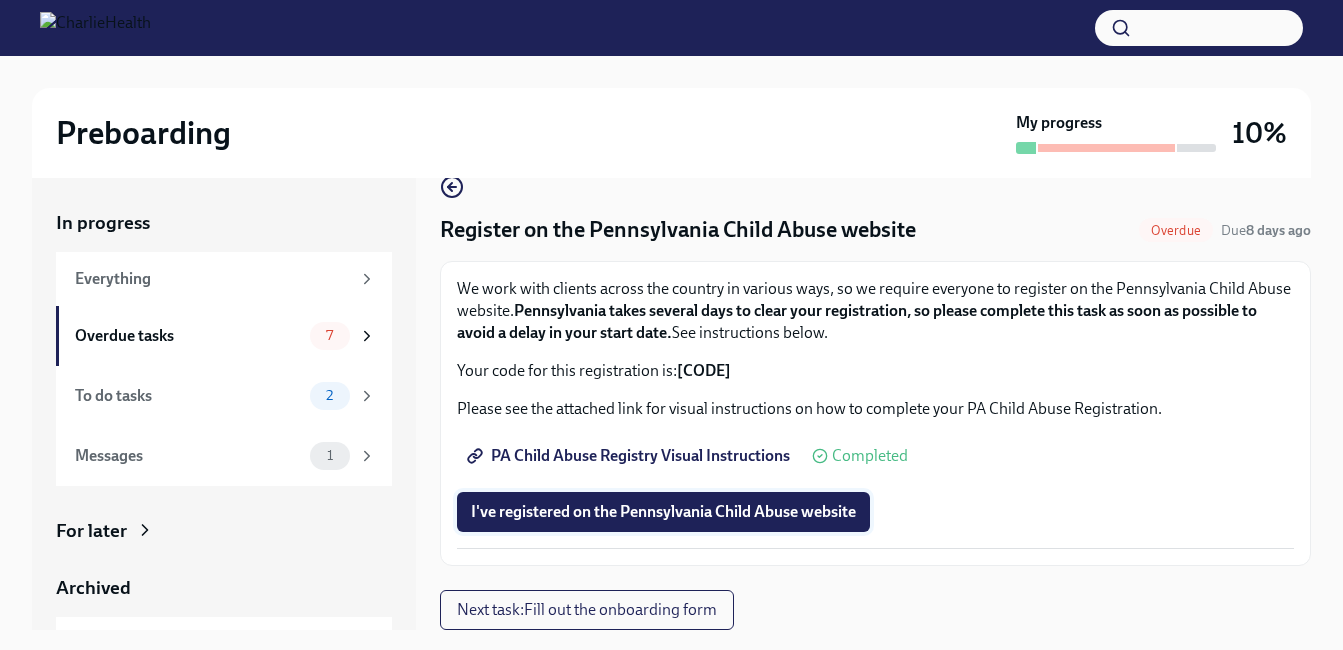 click on "I've registered on the Pennsylvania Child Abuse website" at bounding box center (663, 512) 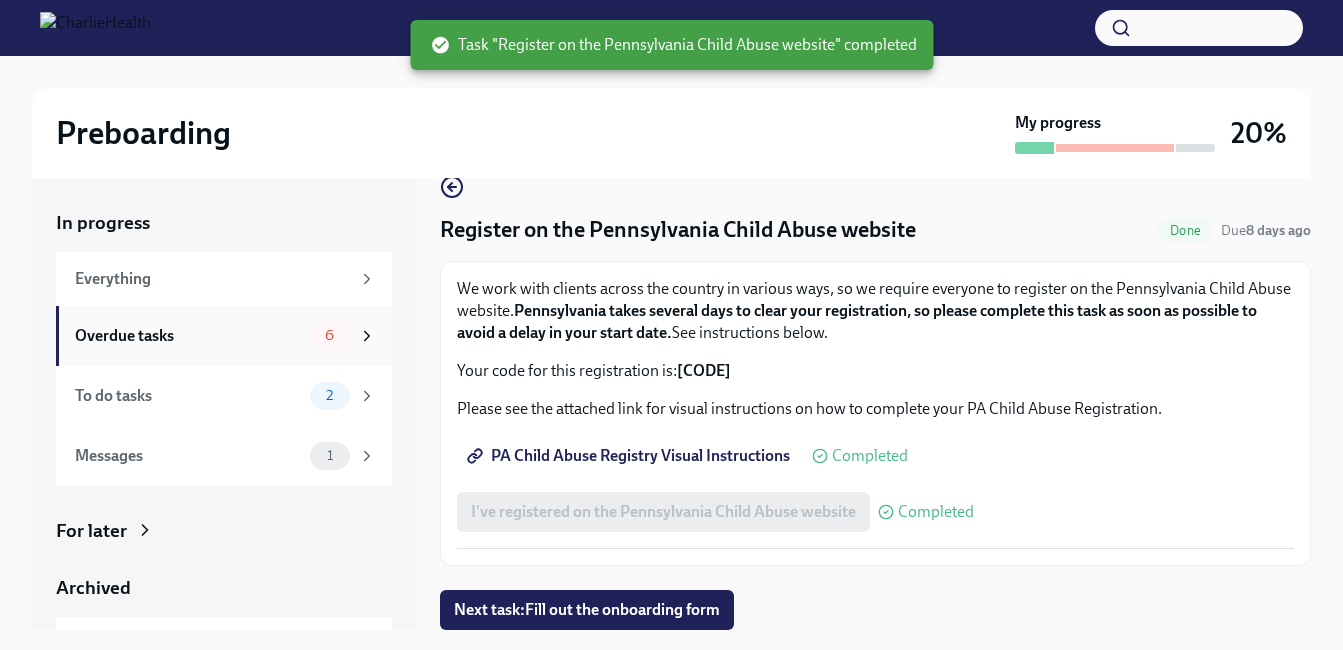 click on "Overdue tasks" at bounding box center [188, 336] 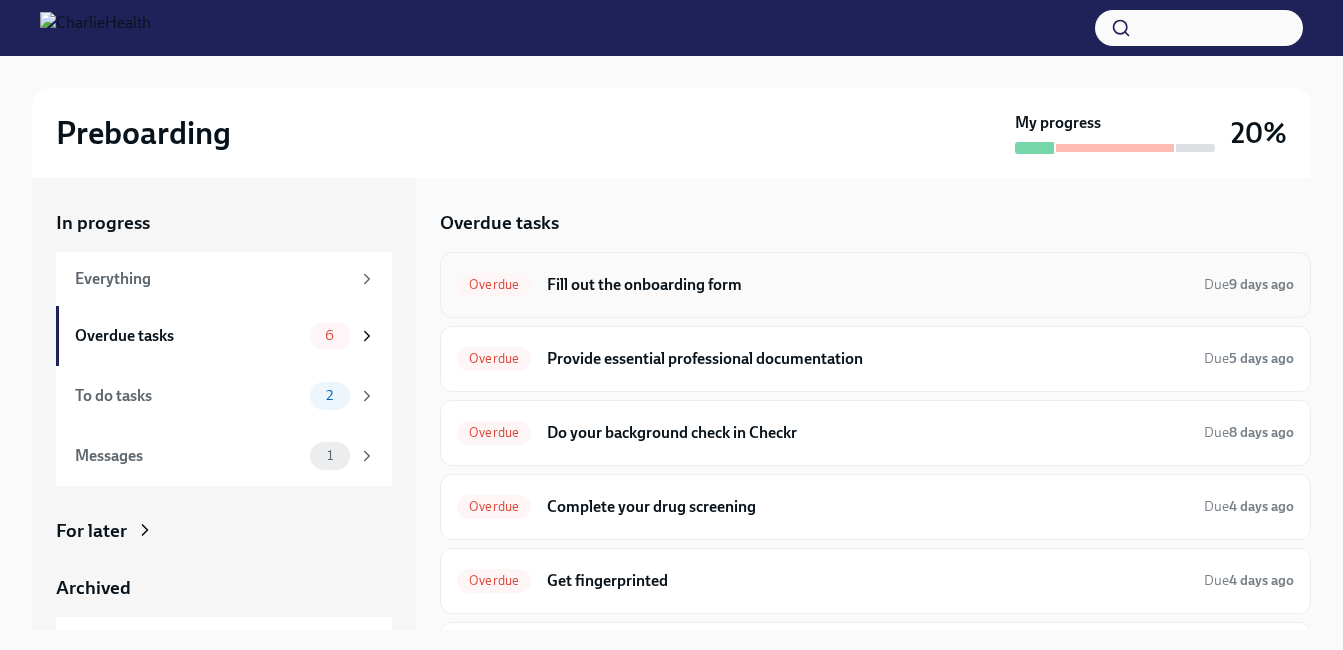 click on "Fill out the onboarding form" at bounding box center [867, 285] 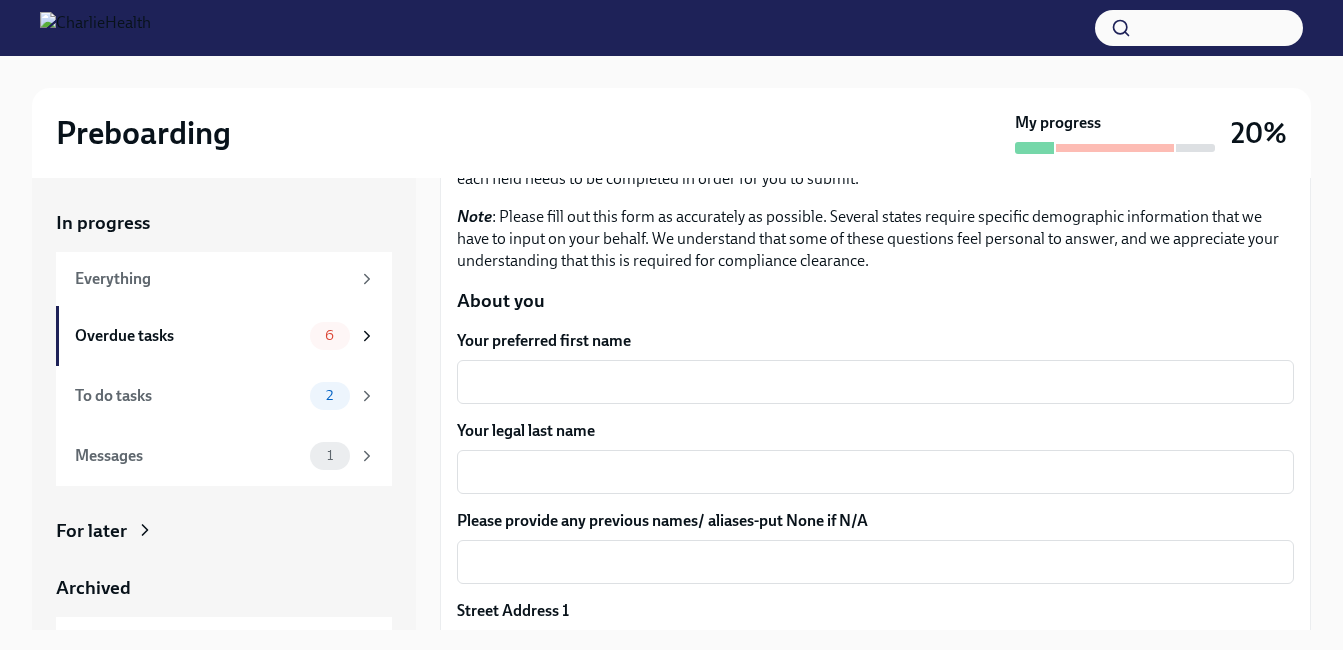 scroll, scrollTop: 162, scrollLeft: 0, axis: vertical 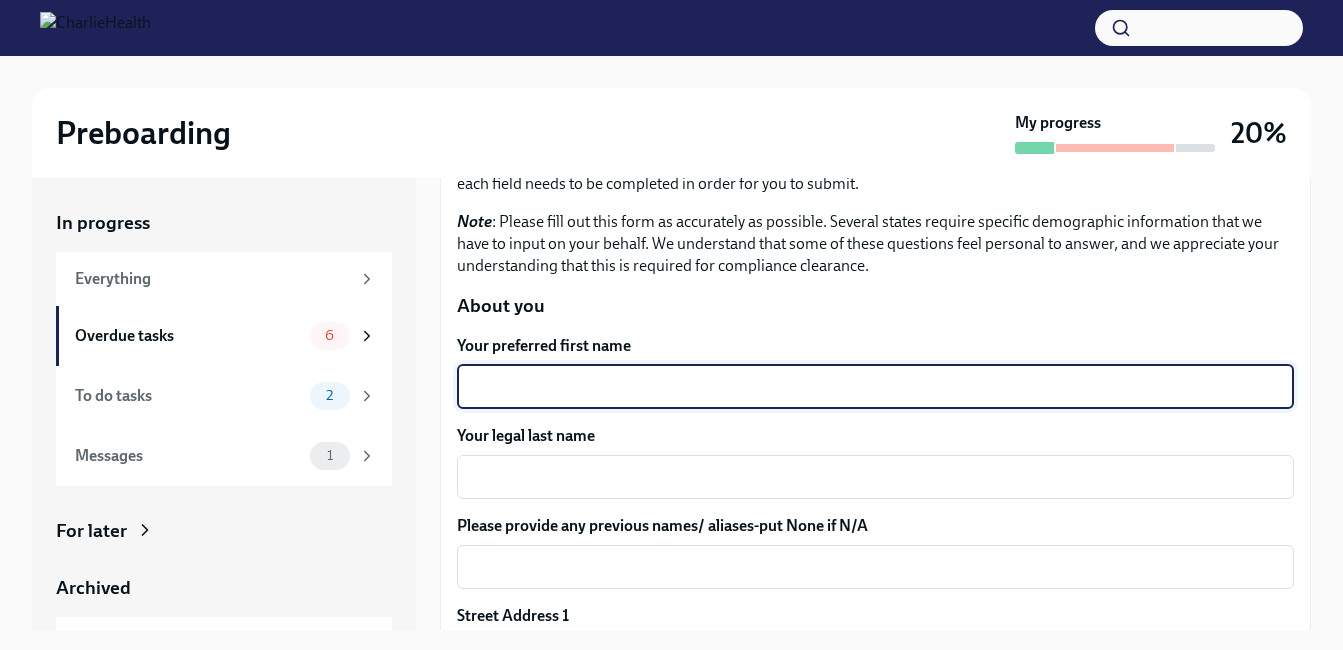 click on "Your preferred first name" at bounding box center [875, 387] 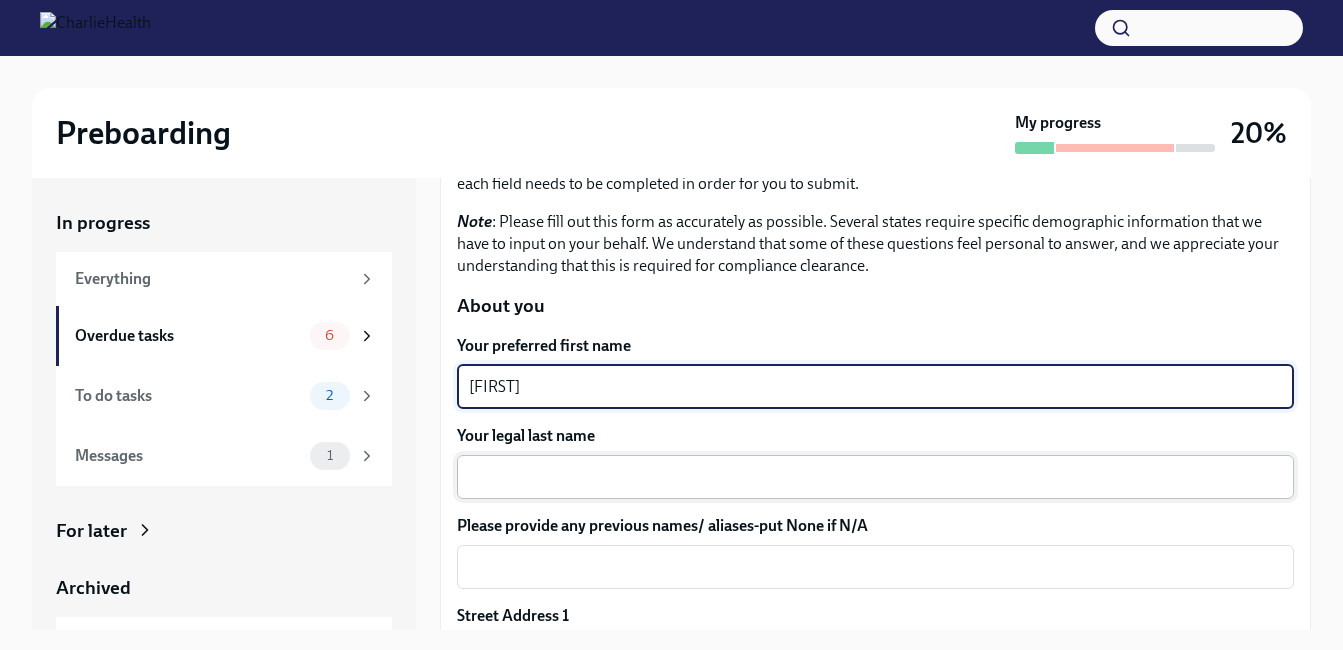 type on "[FIRST]" 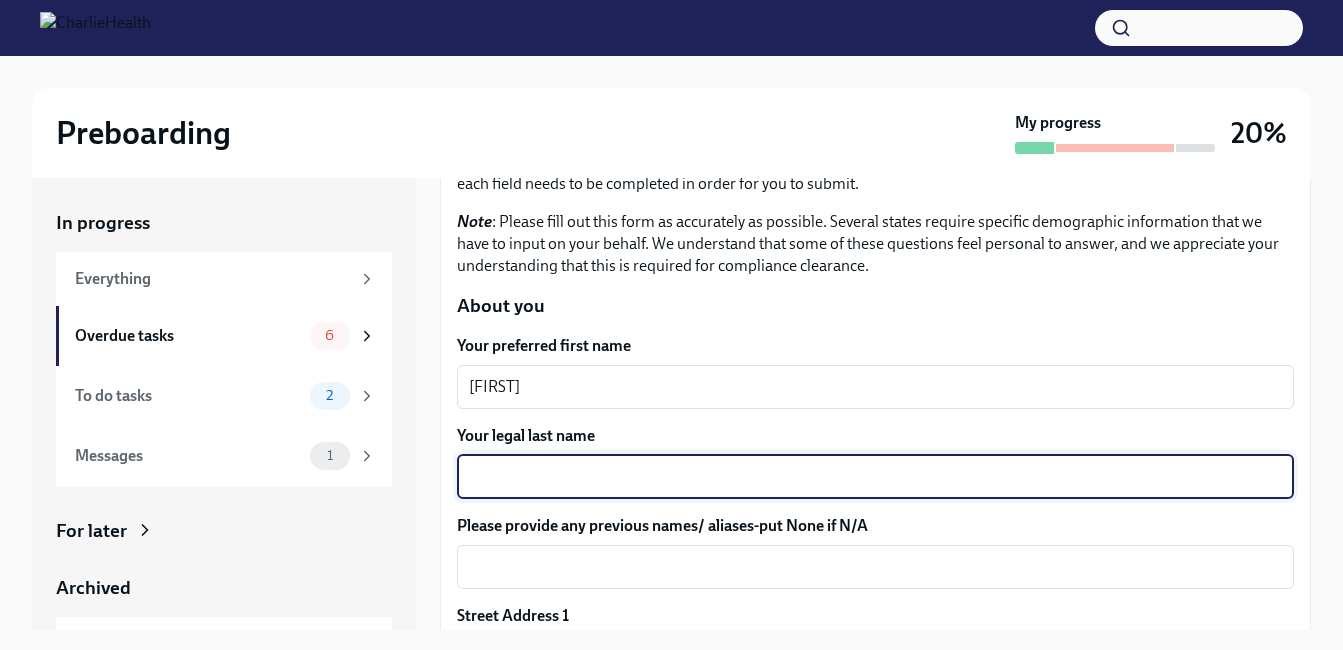 click on "Your legal last name" at bounding box center [875, 477] 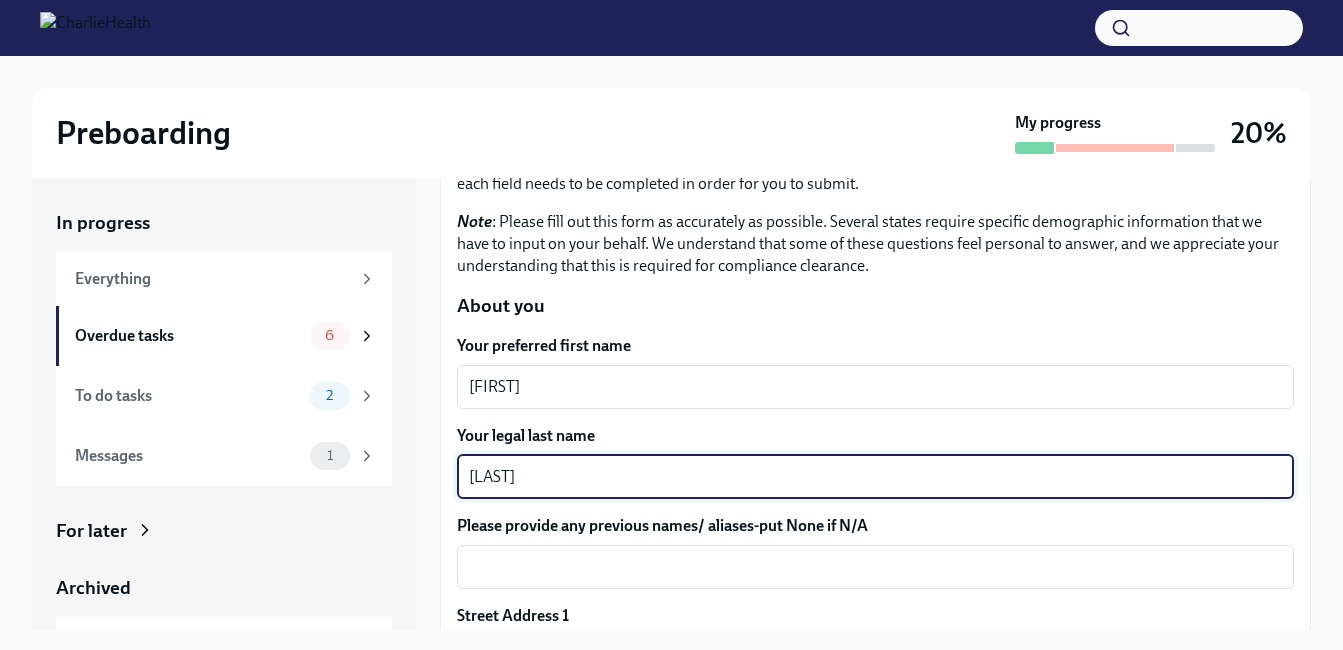 type on "[LAST]" 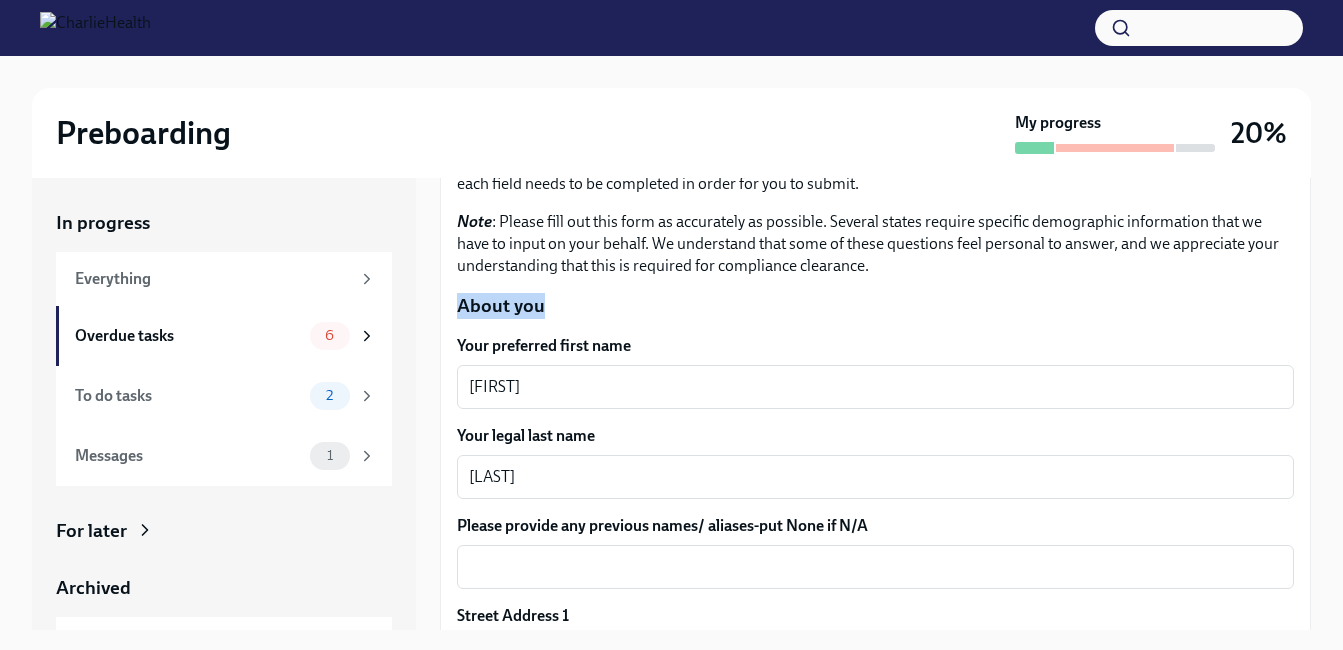 drag, startPoint x: 1315, startPoint y: 271, endPoint x: 1320, endPoint y: 325, distance: 54.230988 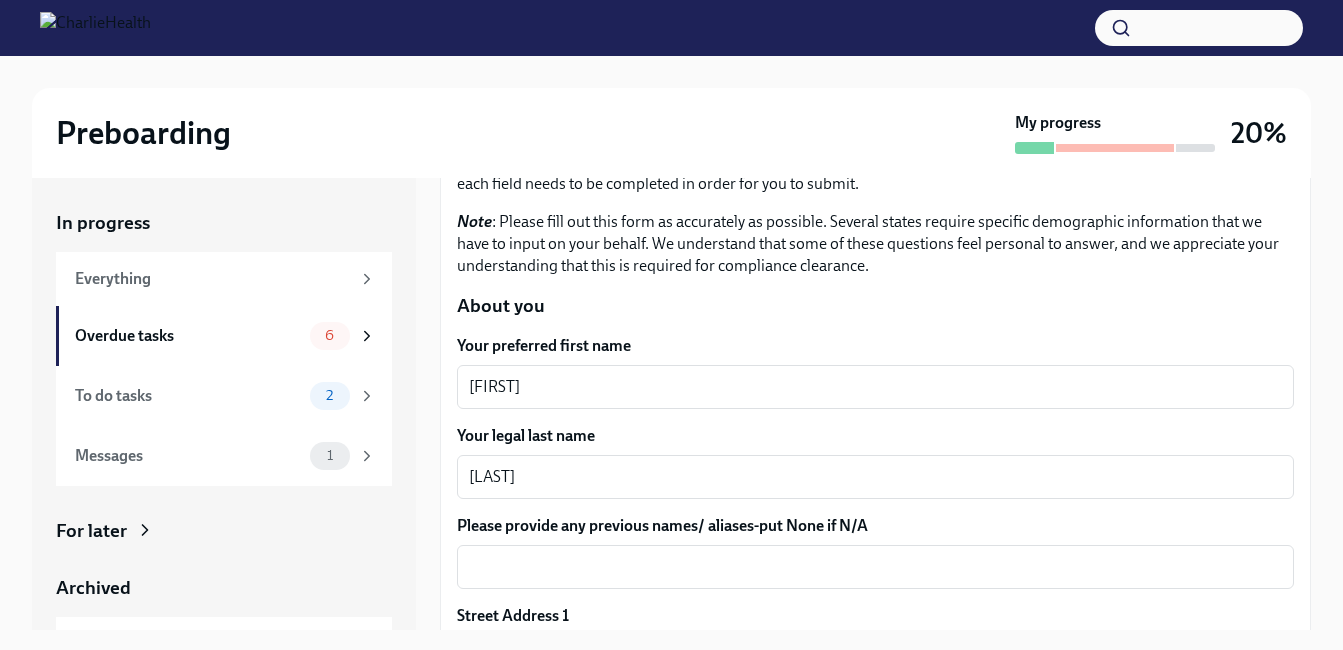 click on "Preboarding" at bounding box center (531, 133) 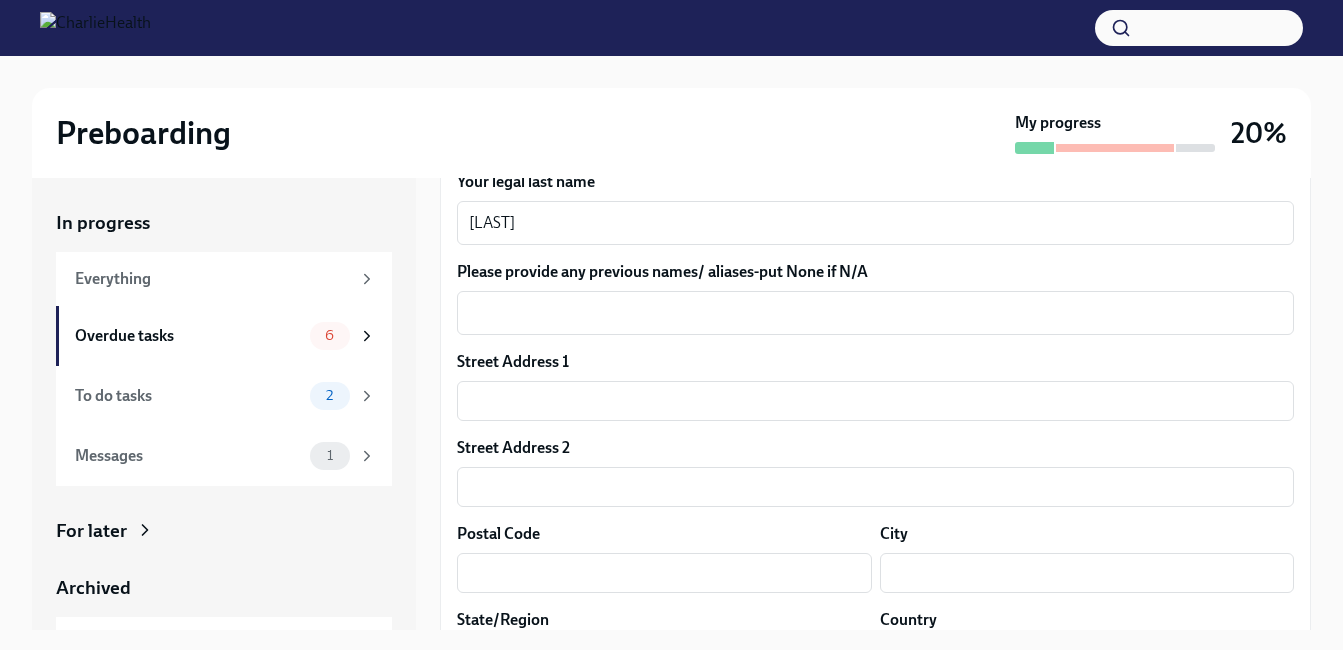 scroll, scrollTop: 427, scrollLeft: 0, axis: vertical 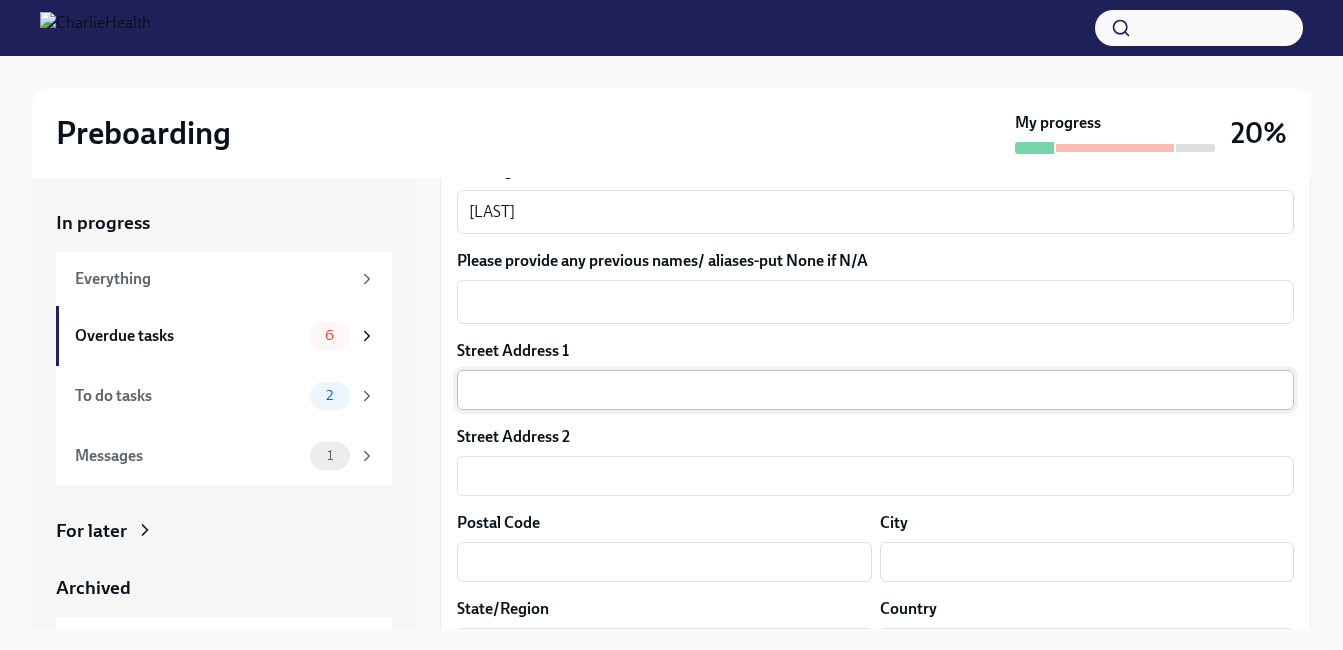 click at bounding box center [875, 390] 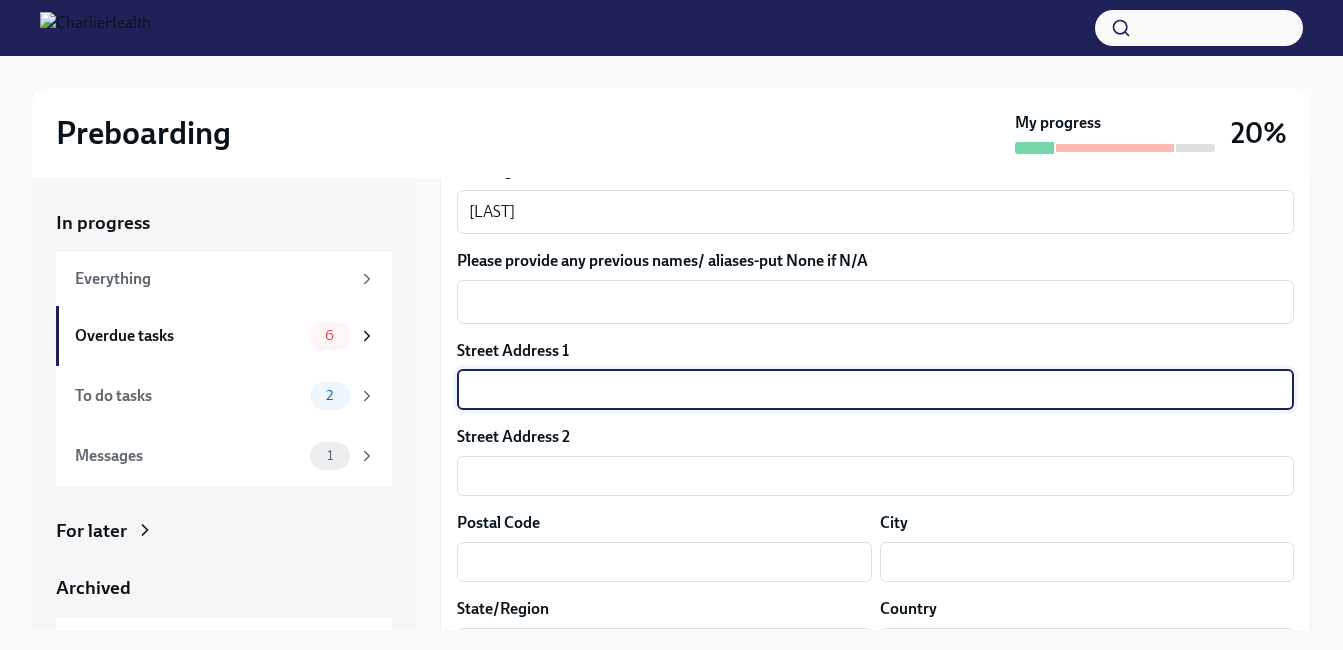 type on "[NUMBER] [STREET] [CITY] [STATE] [POSTAL_CODE]" 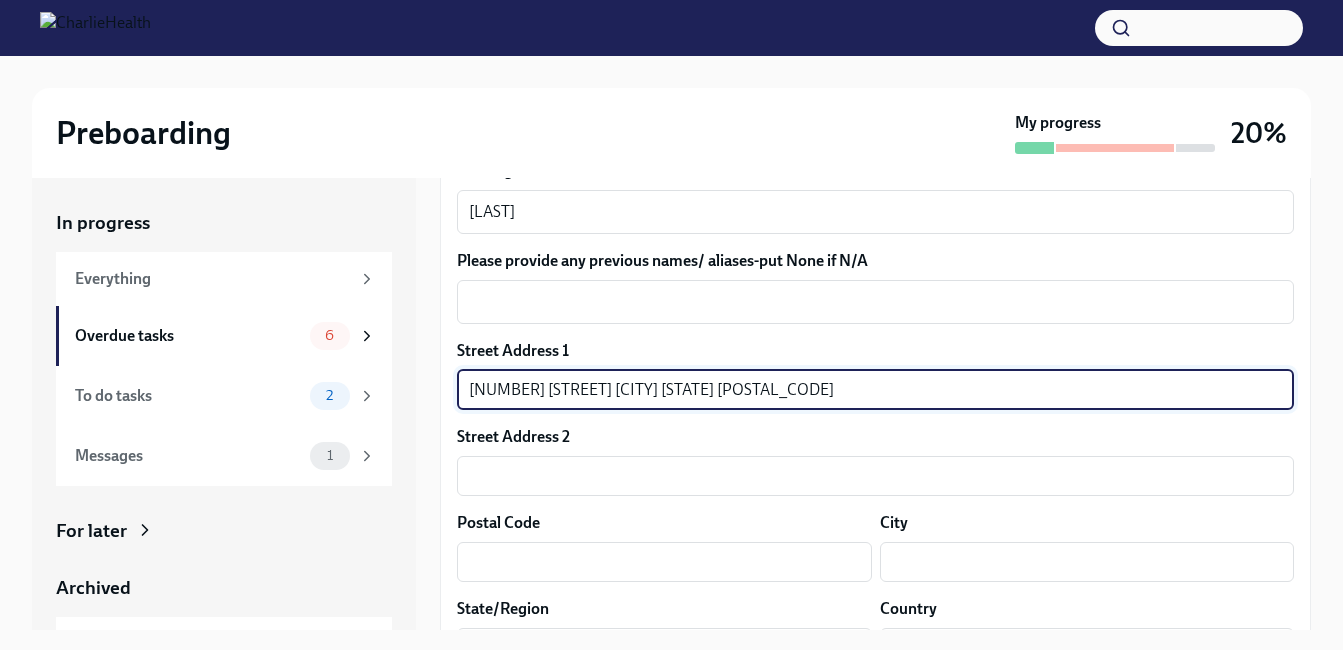 type on "[POSTAL_CODE]" 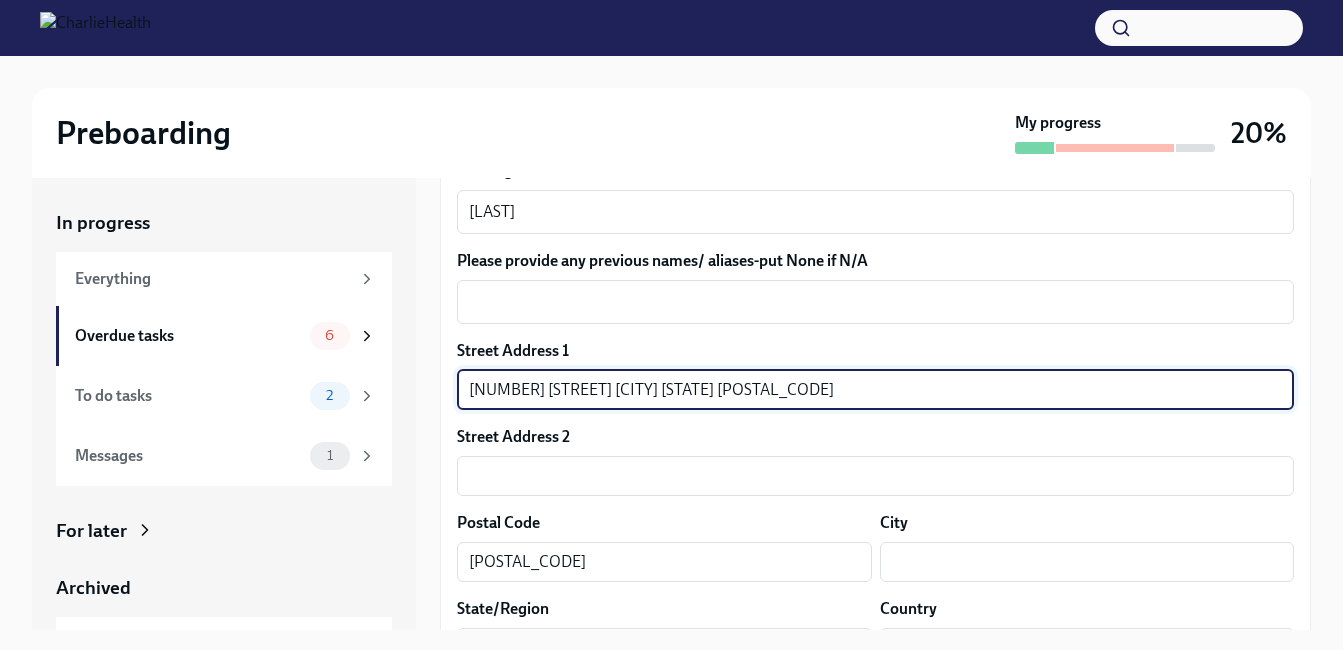 type on "[CITY]" 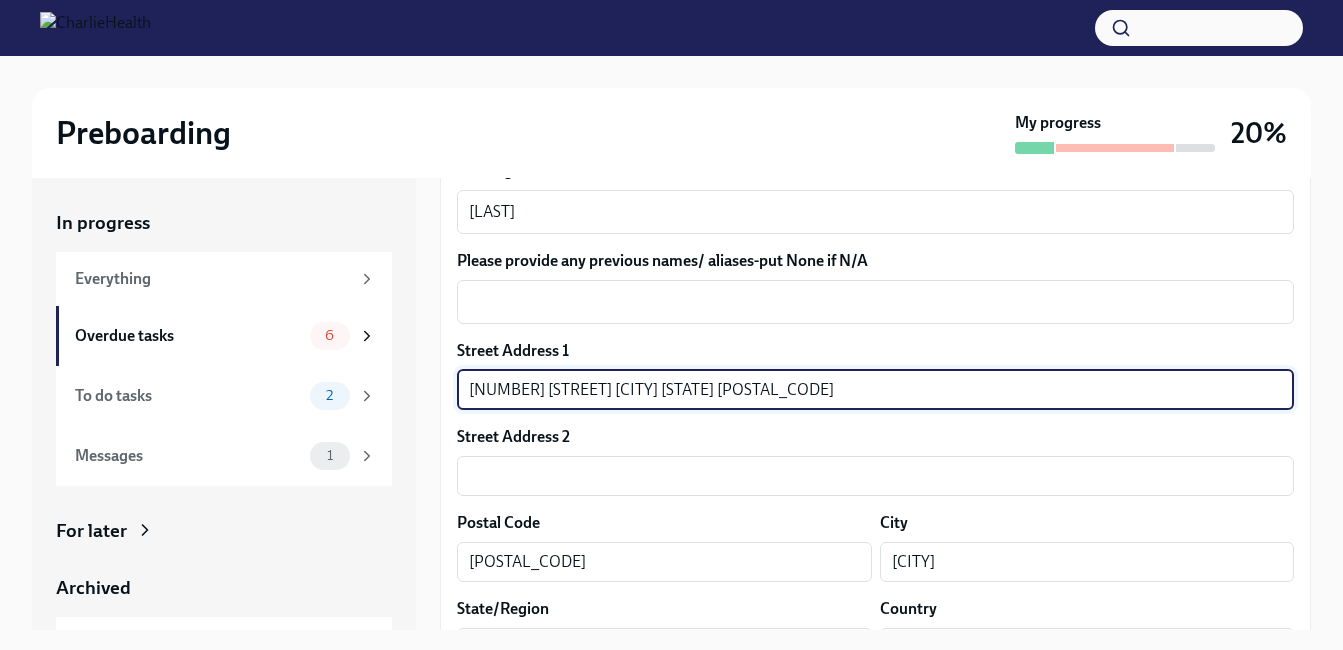 type on "AR" 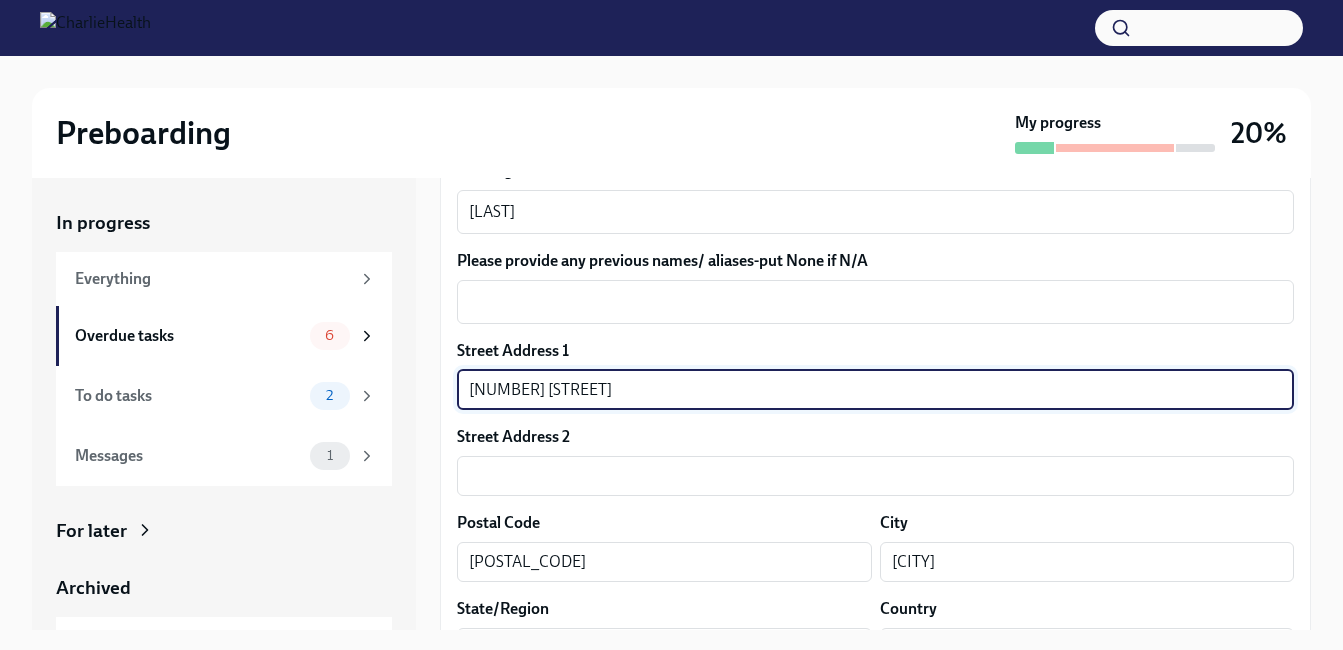 type on "[NUMBER] [STREET]" 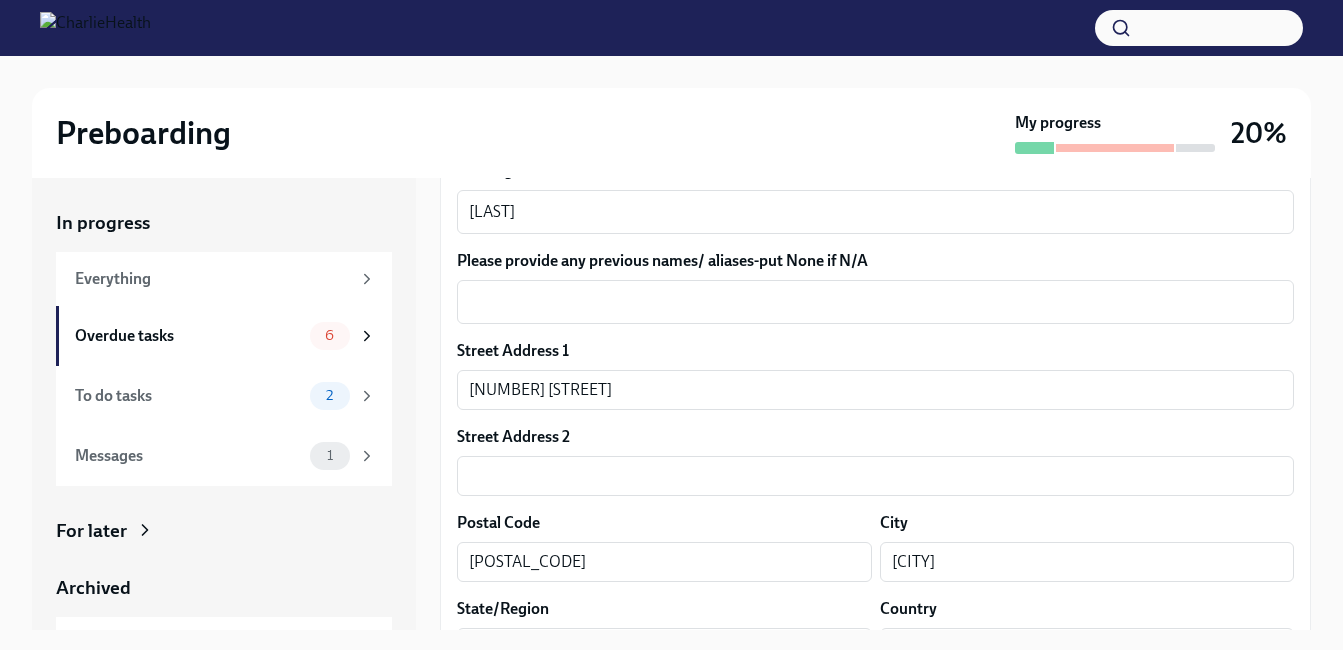 click on "Preboarding My progress 20%" at bounding box center (671, 133) 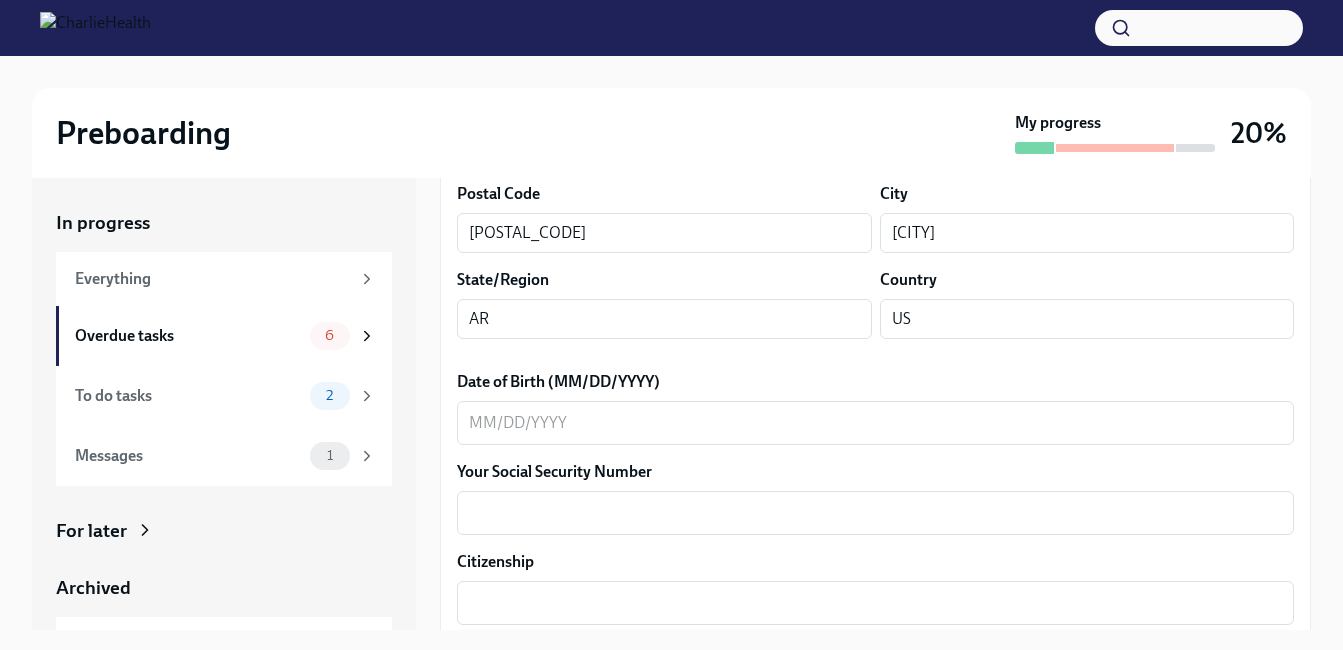 scroll, scrollTop: 791, scrollLeft: 0, axis: vertical 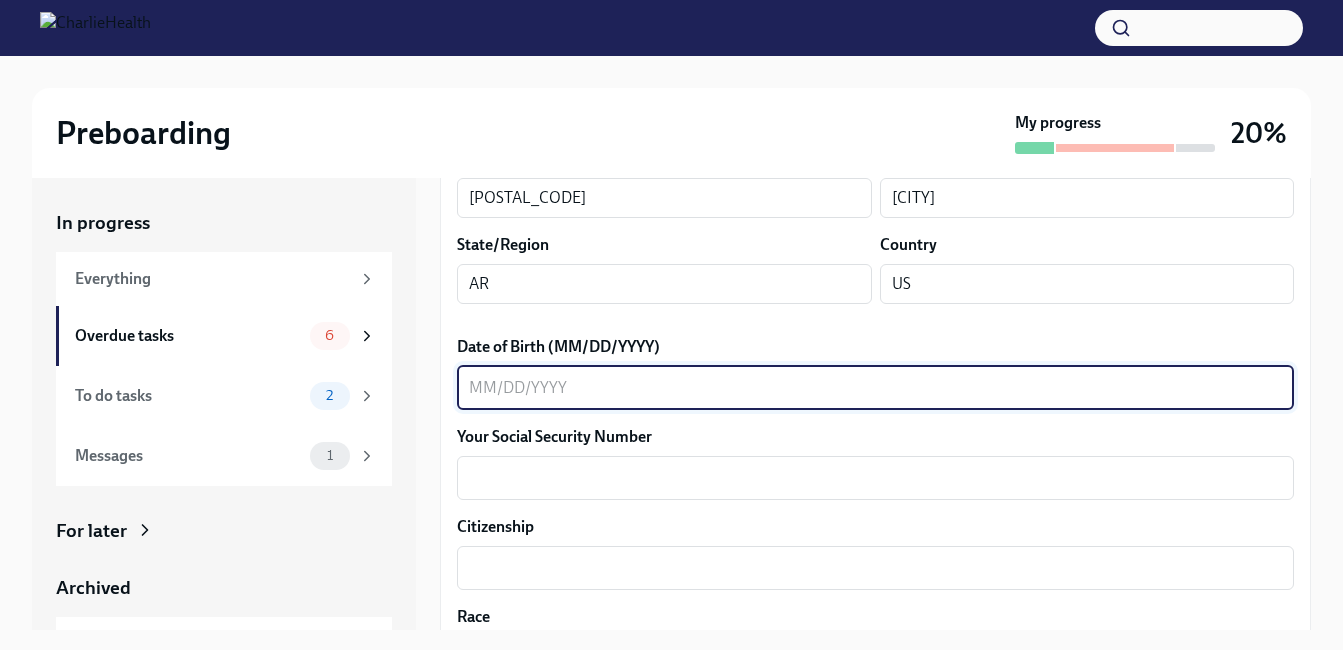 click on "Date of Birth (MM/DD/YYYY)" at bounding box center (875, 388) 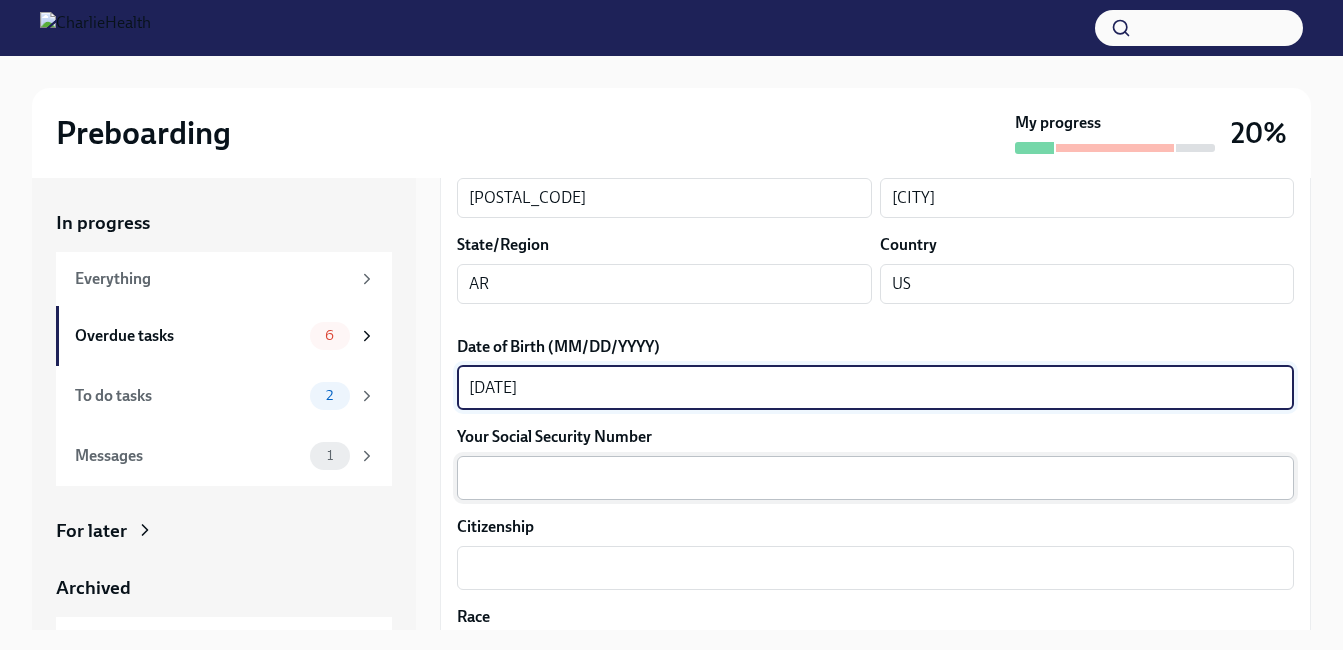 type on "[DATE]" 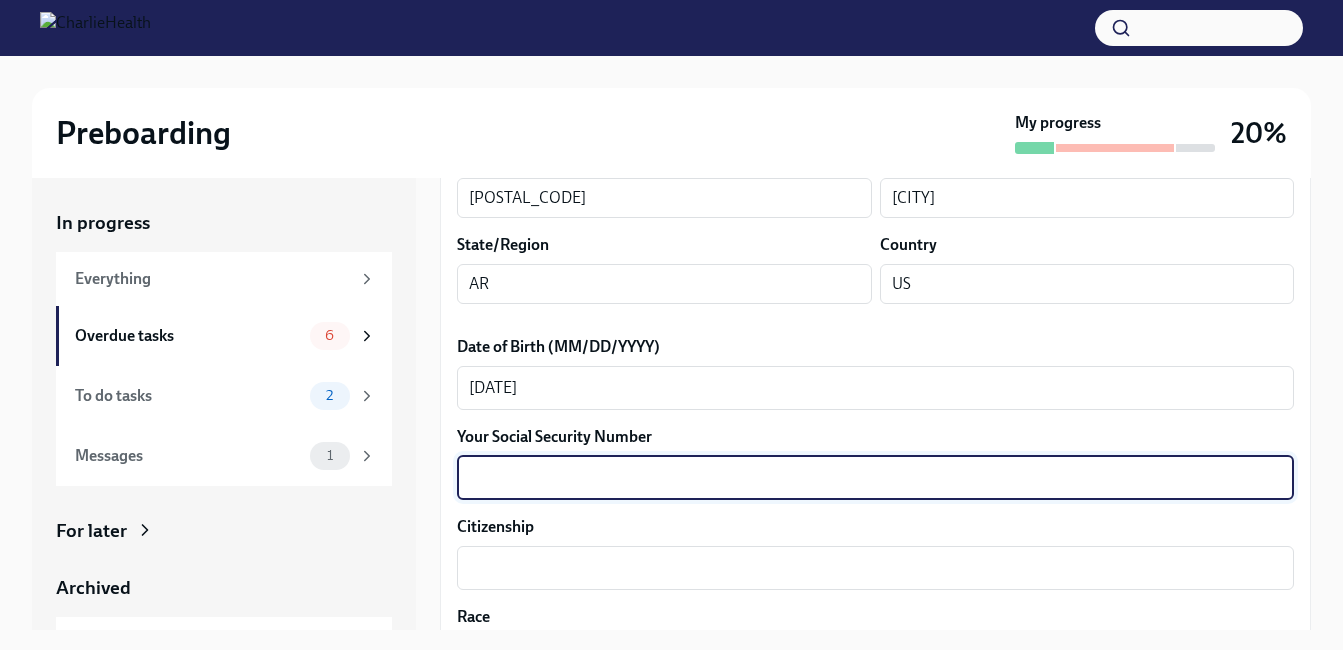 click on "Your Social Security Number" at bounding box center (875, 478) 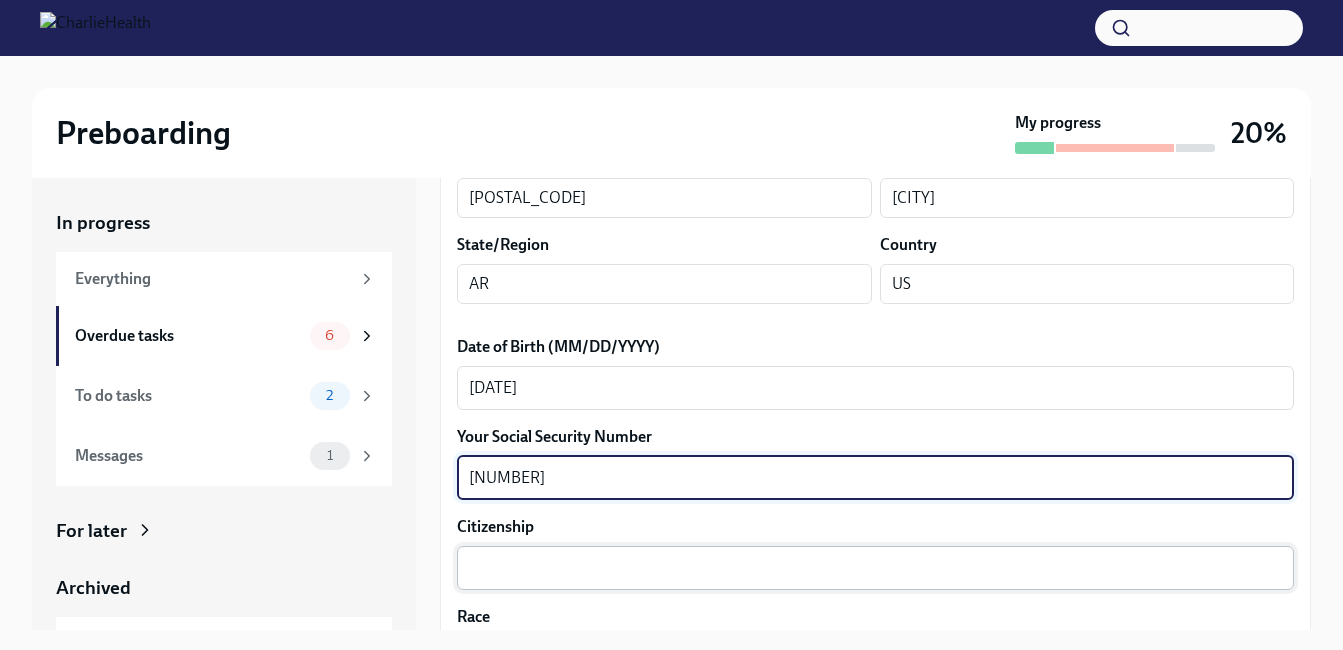 type on "[NUMBER]" 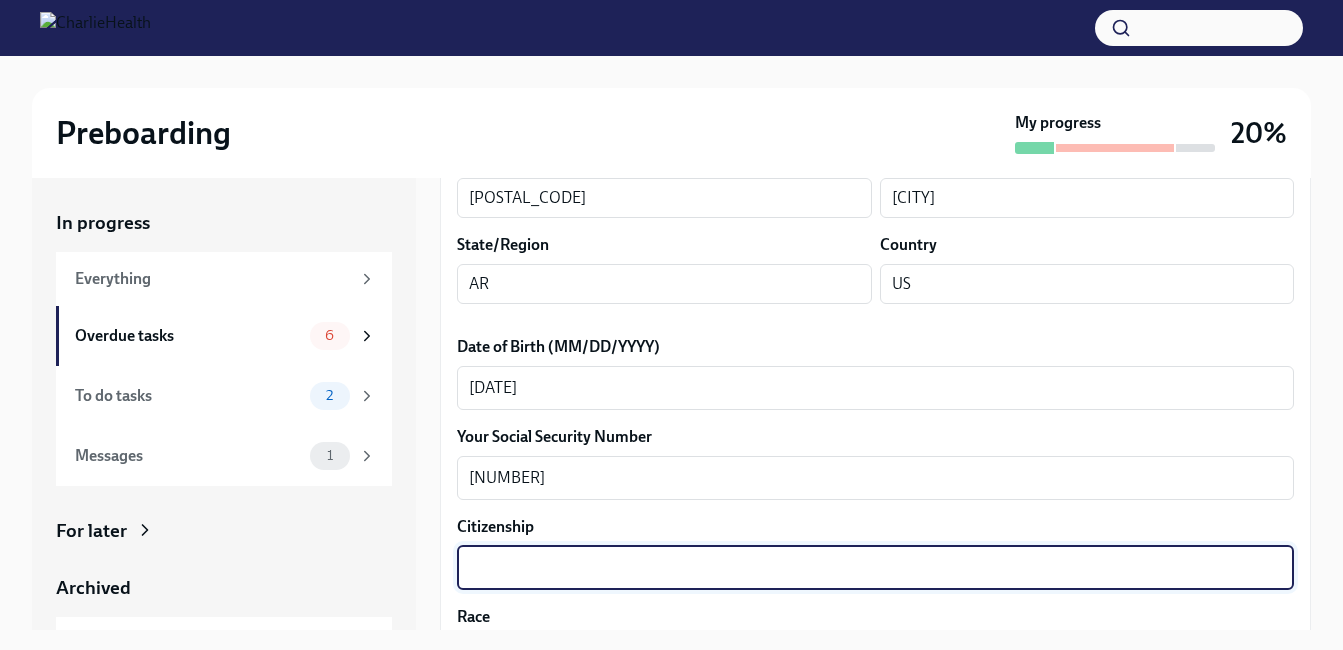 click on "Citizenship" at bounding box center (875, 568) 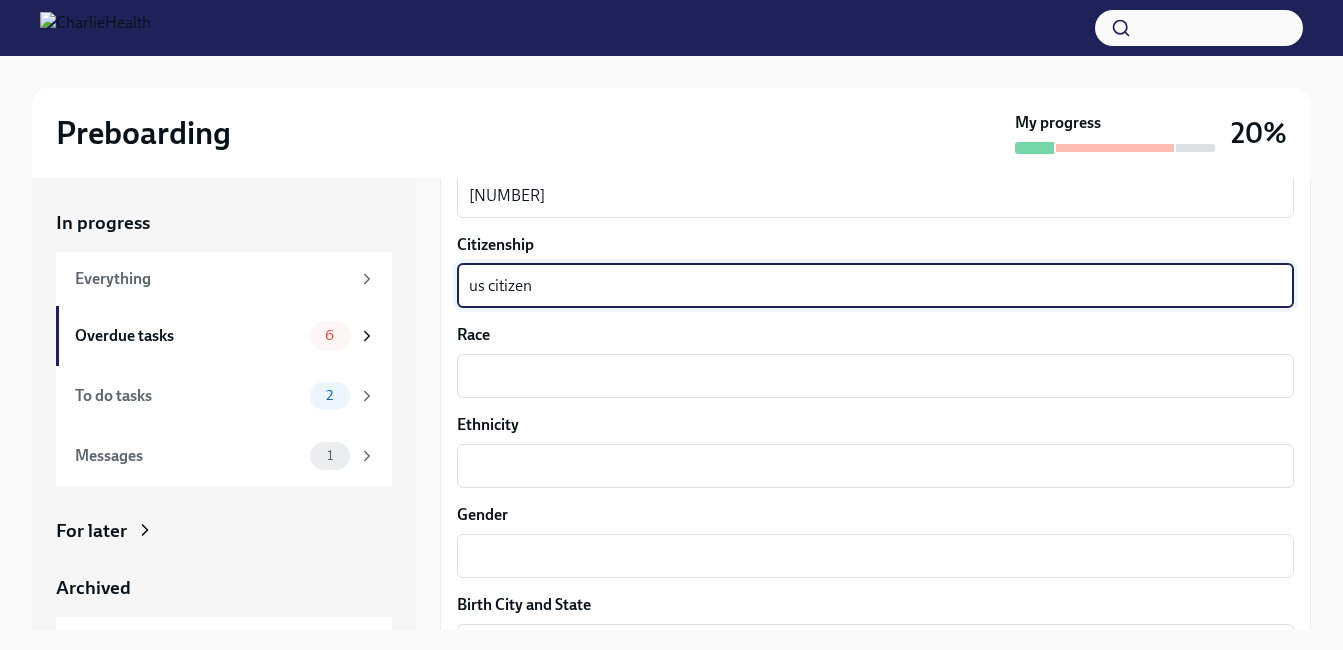 scroll, scrollTop: 1131, scrollLeft: 0, axis: vertical 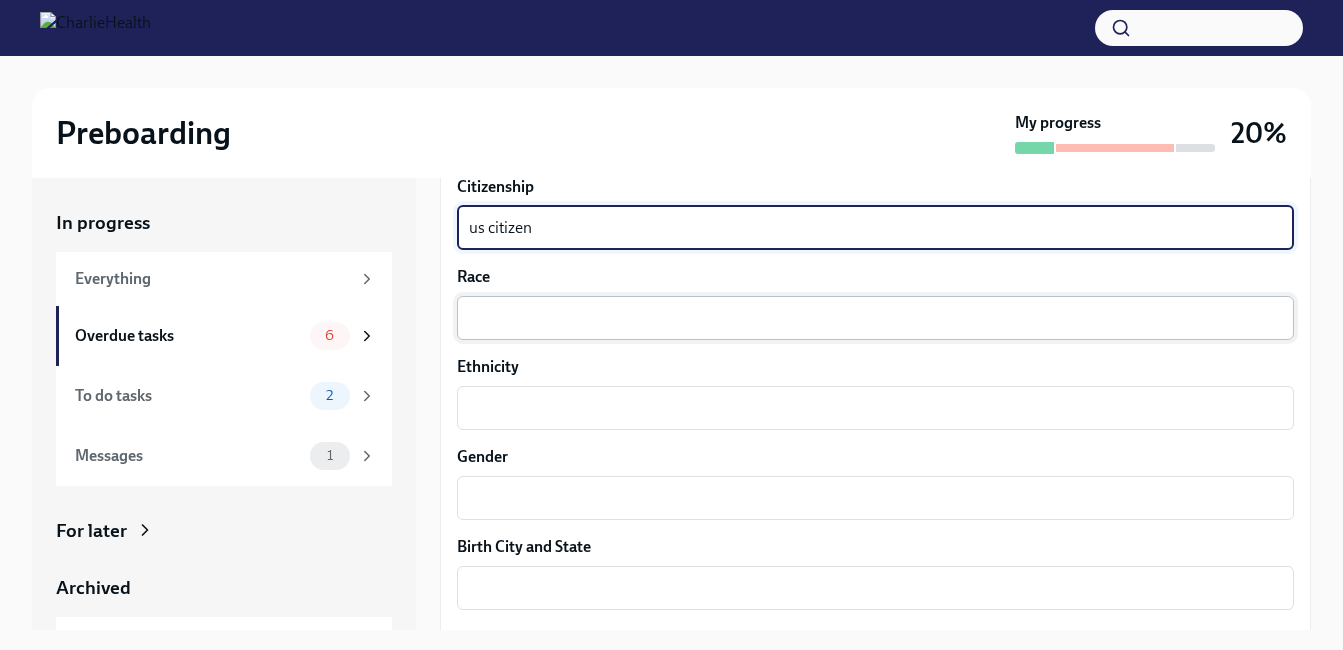 type on "us citizen" 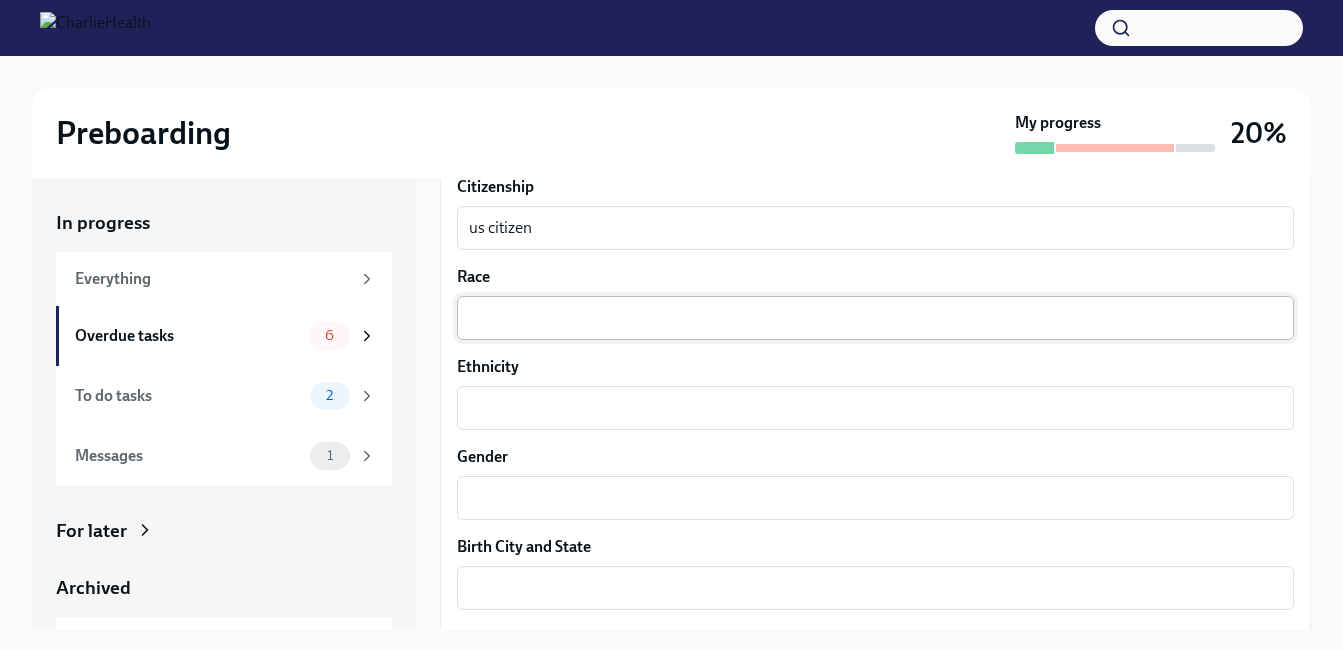 click on "x ​" at bounding box center [875, 318] 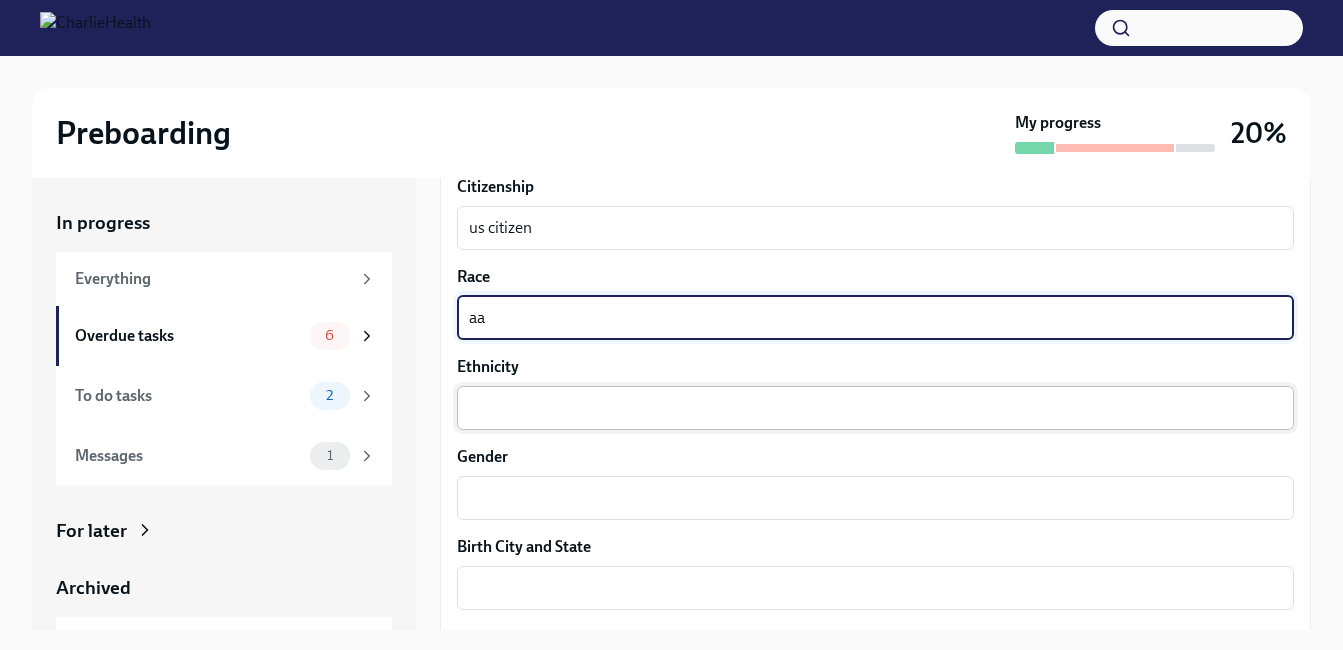 type on "aa" 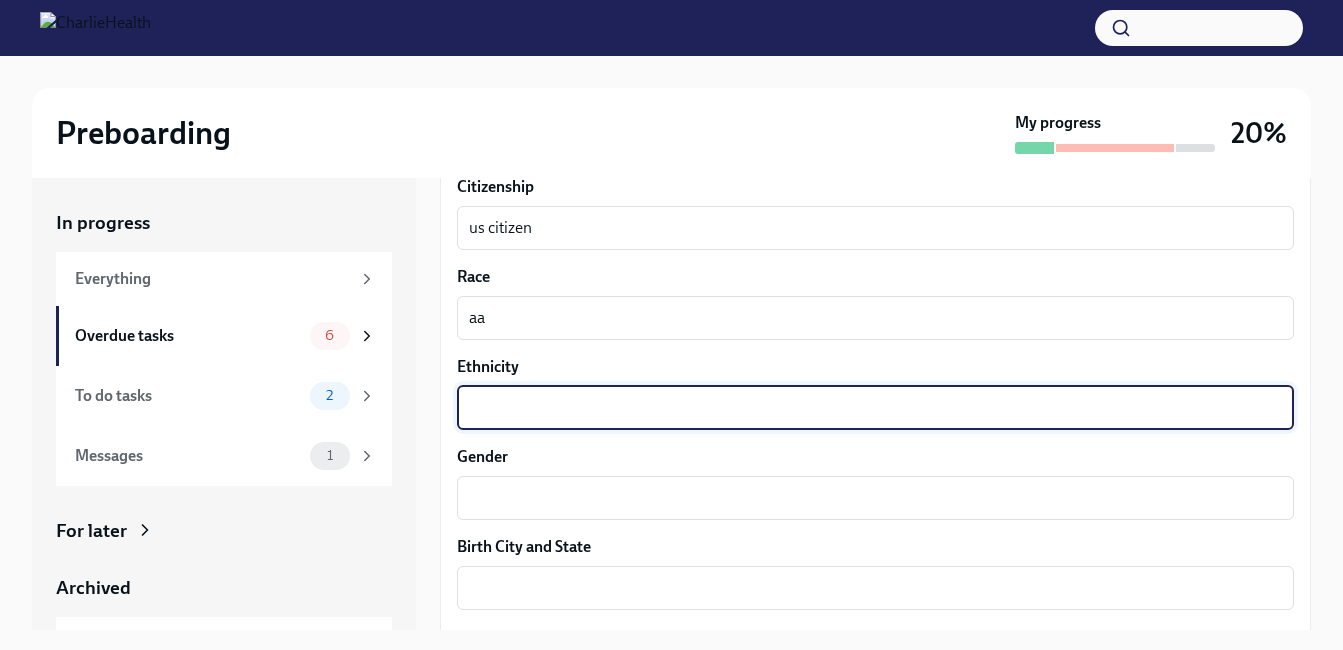 click on "Ethnicity" at bounding box center (875, 408) 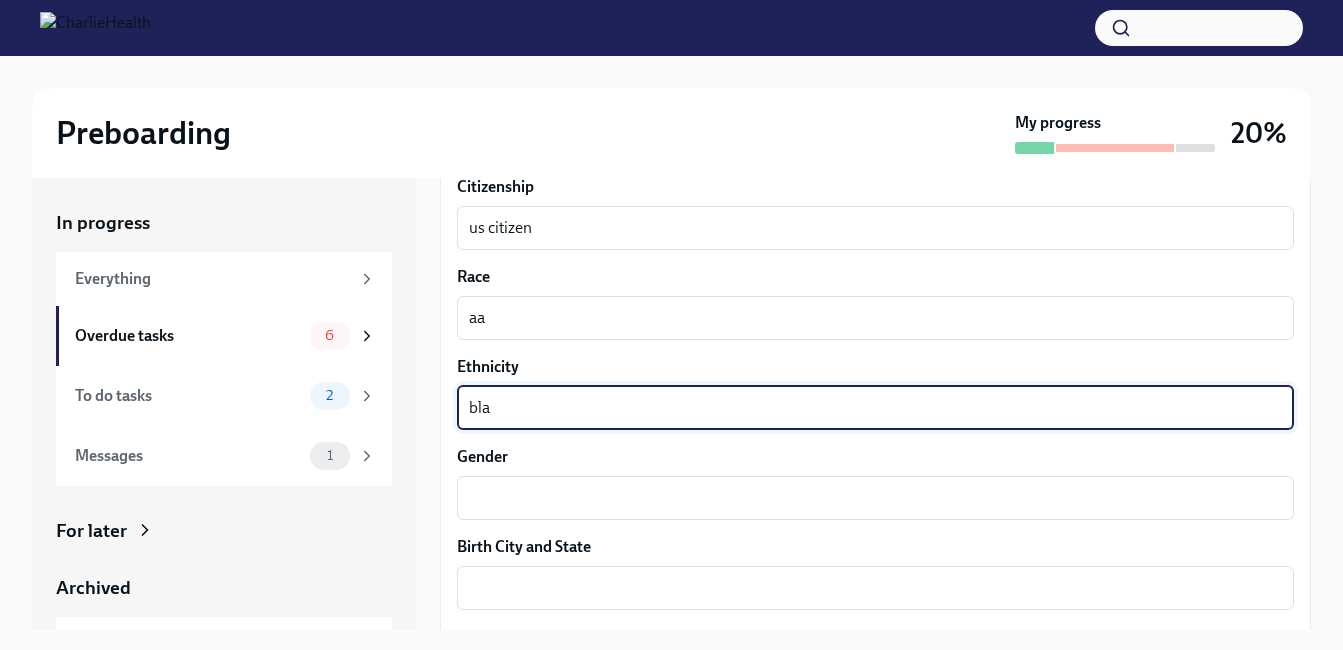 type on "blac" 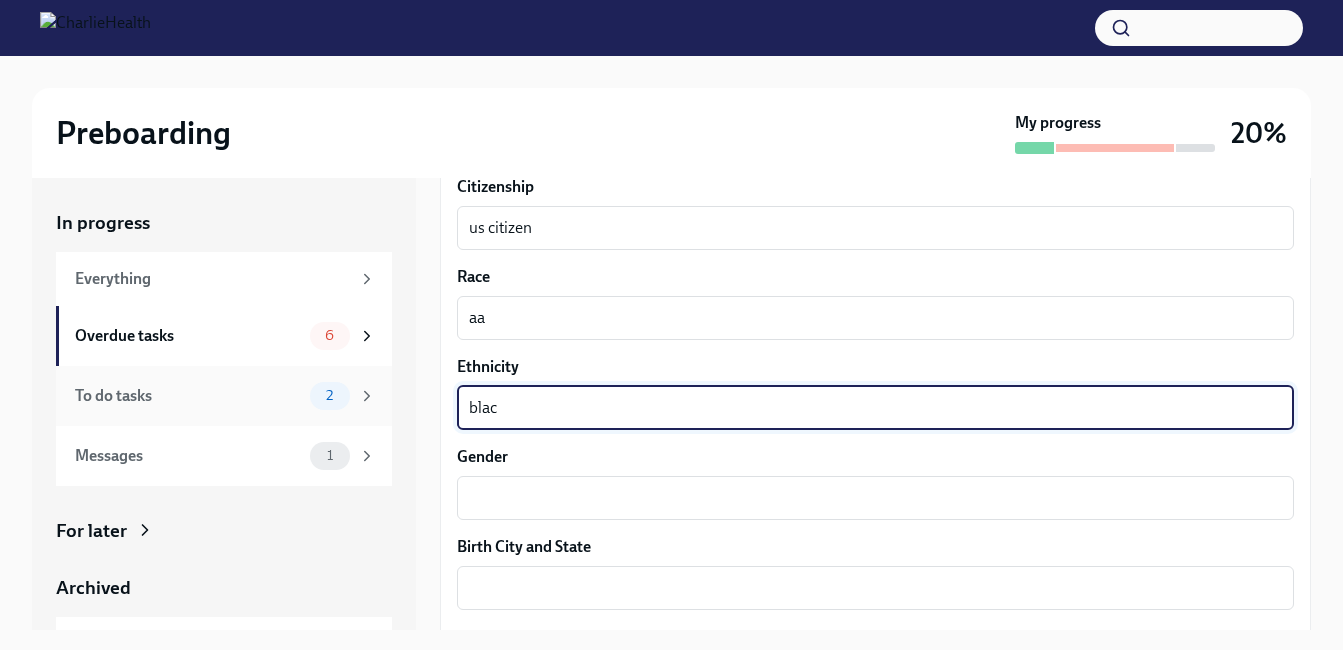 drag, startPoint x: 515, startPoint y: 416, endPoint x: 272, endPoint y: 370, distance: 247.31558 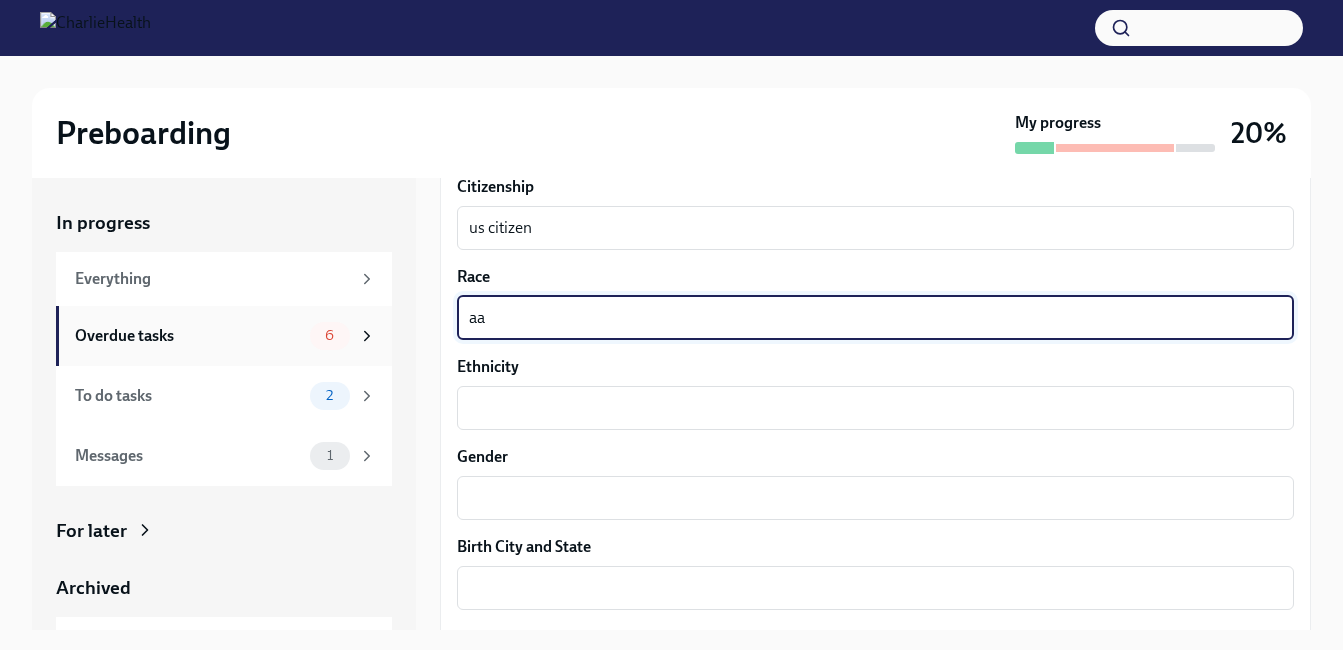 drag, startPoint x: 503, startPoint y: 306, endPoint x: 343, endPoint y: 336, distance: 162.78821 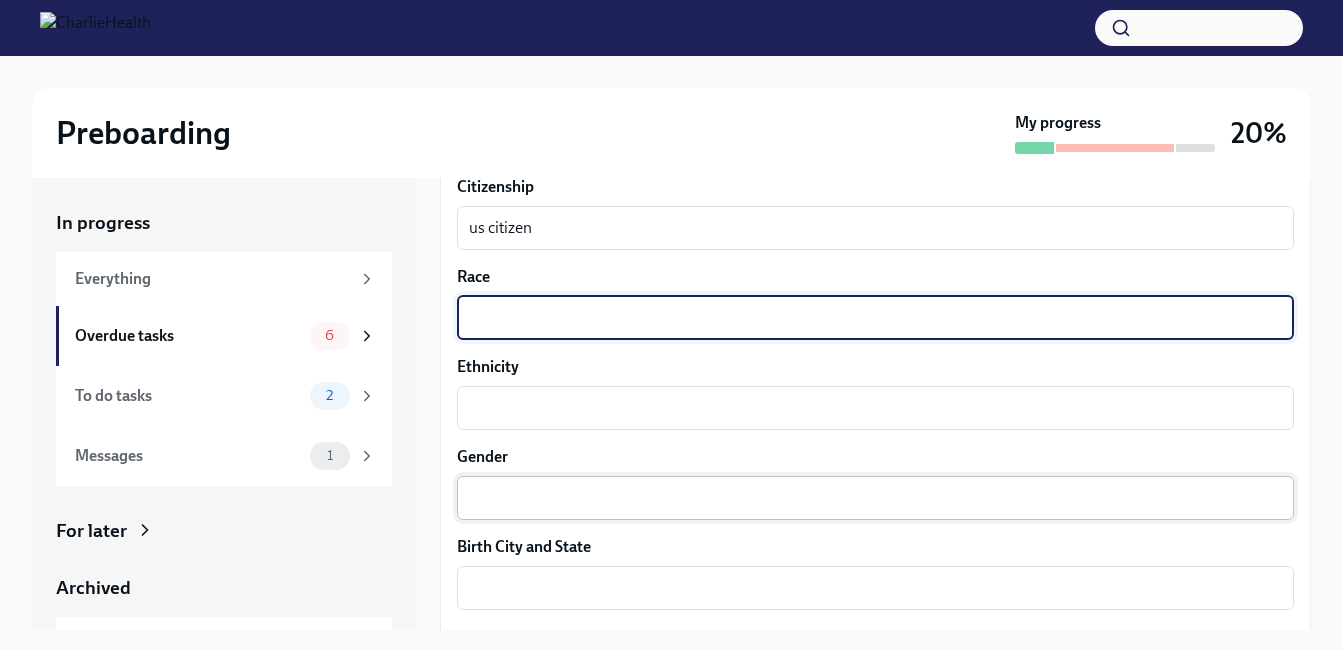 type 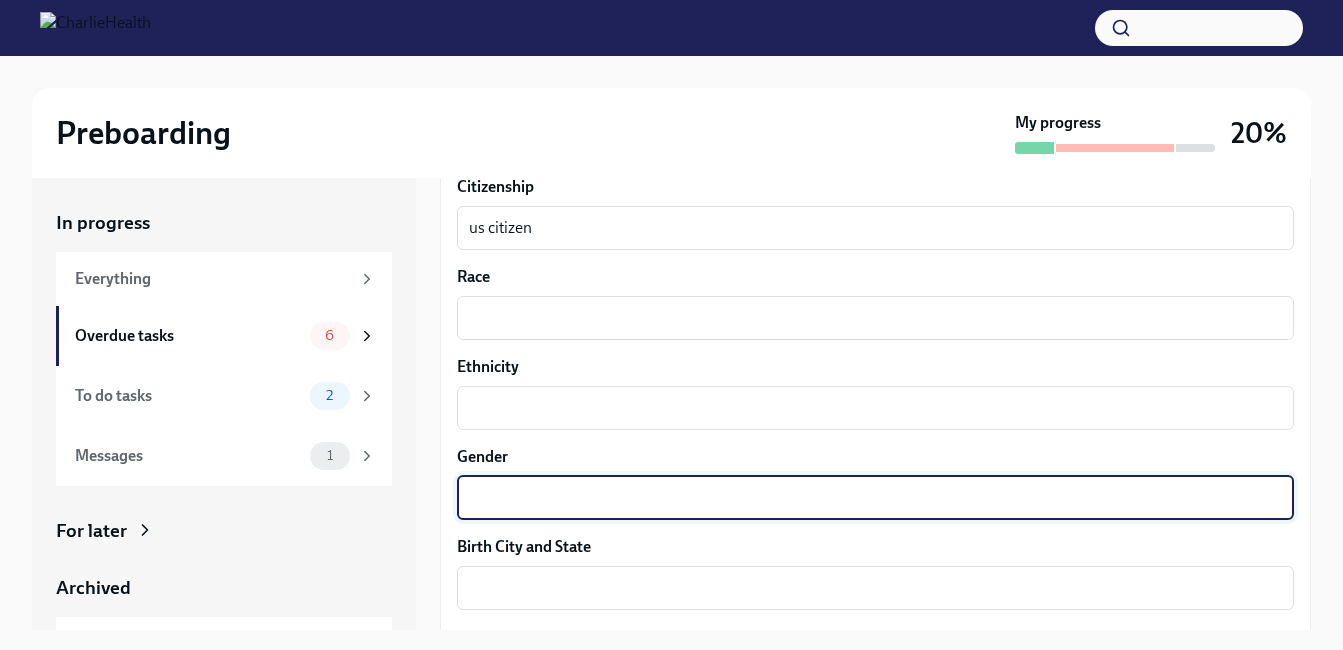 click on "Gender" at bounding box center [875, 498] 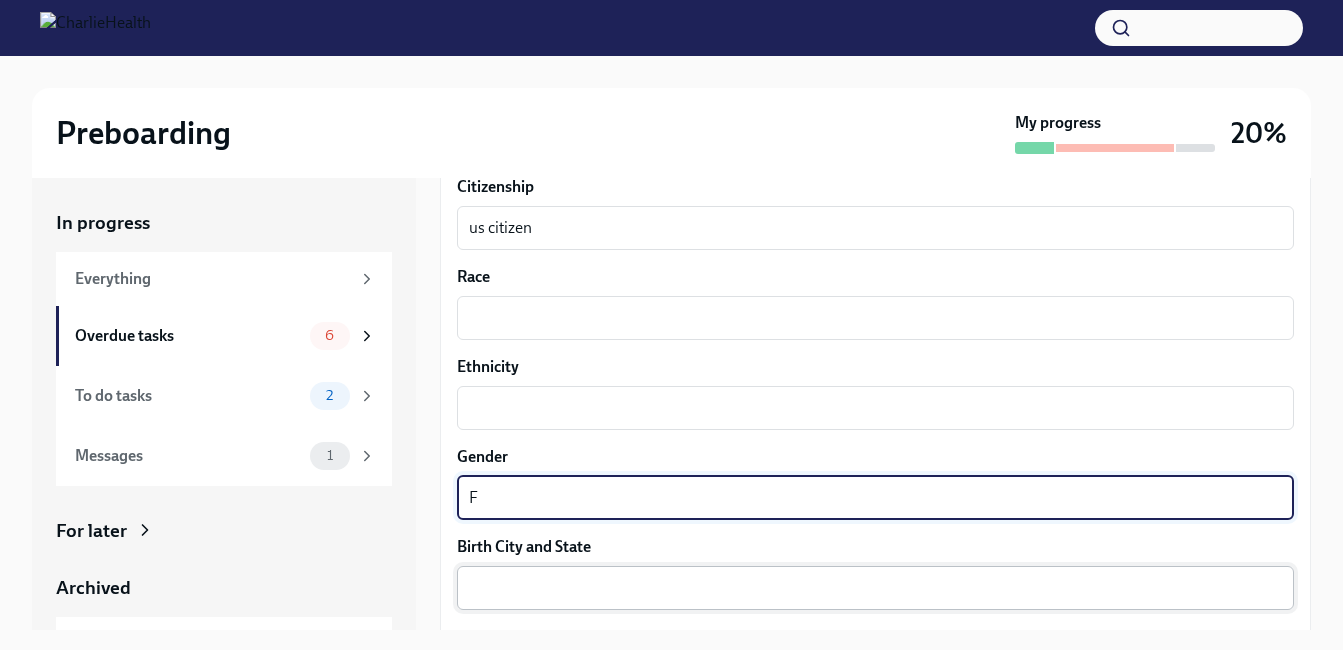 type on "F" 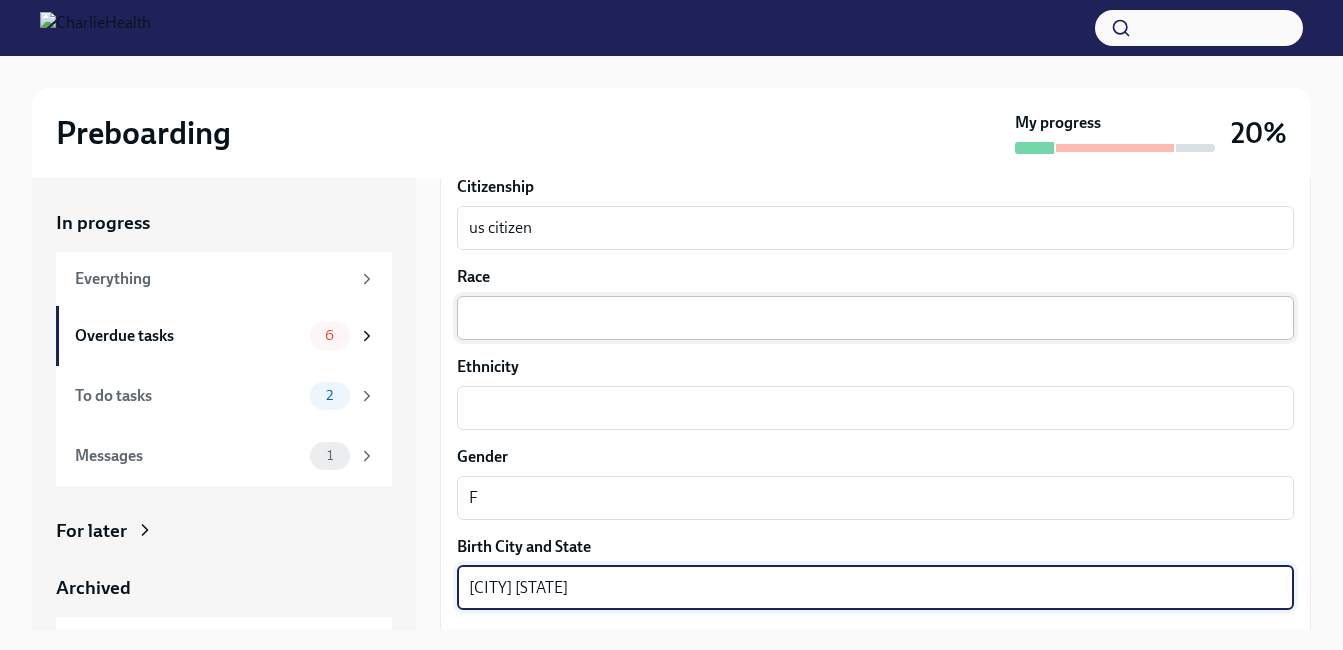 type on "[CITY] [STATE]" 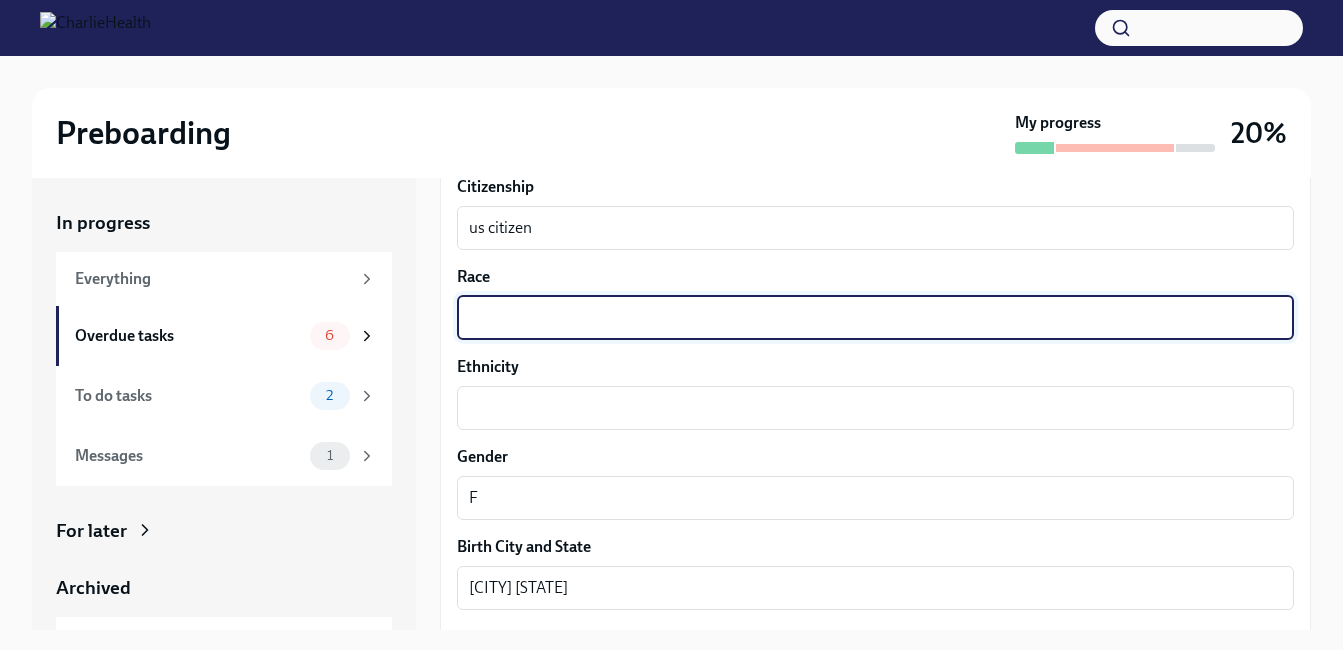 click on "Race" at bounding box center (875, 318) 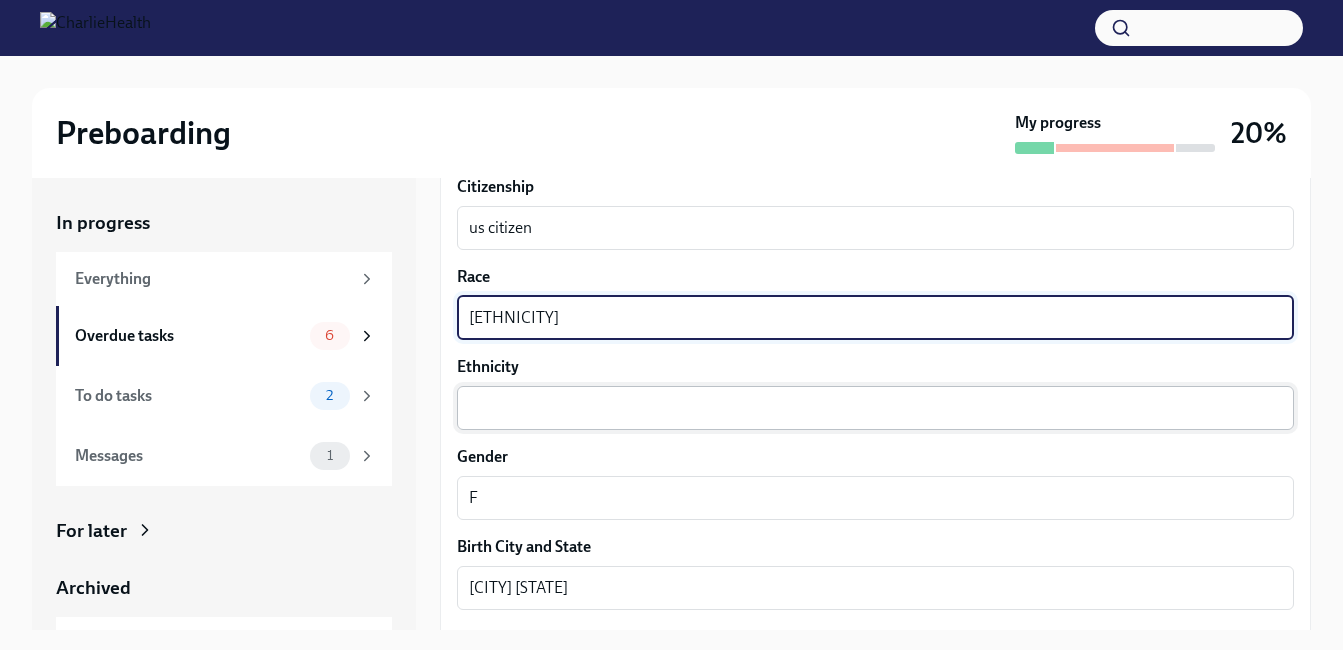 type on "[ETHNICITY]" 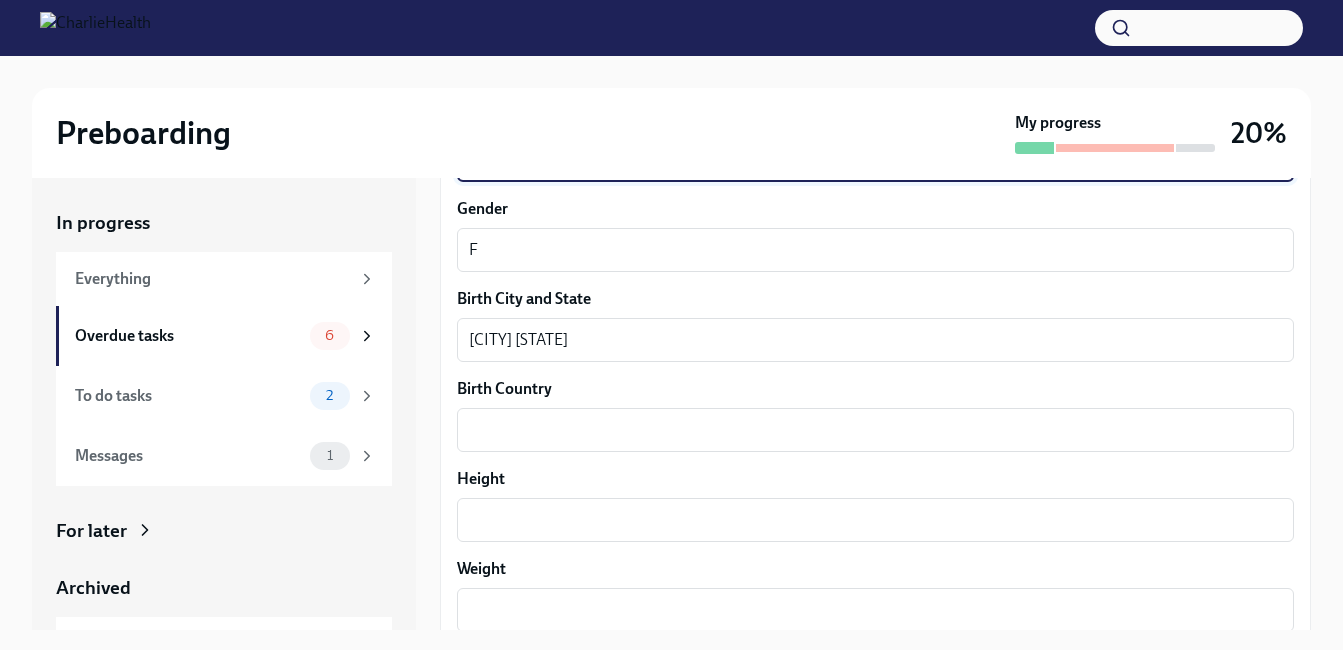 scroll, scrollTop: 1495, scrollLeft: 0, axis: vertical 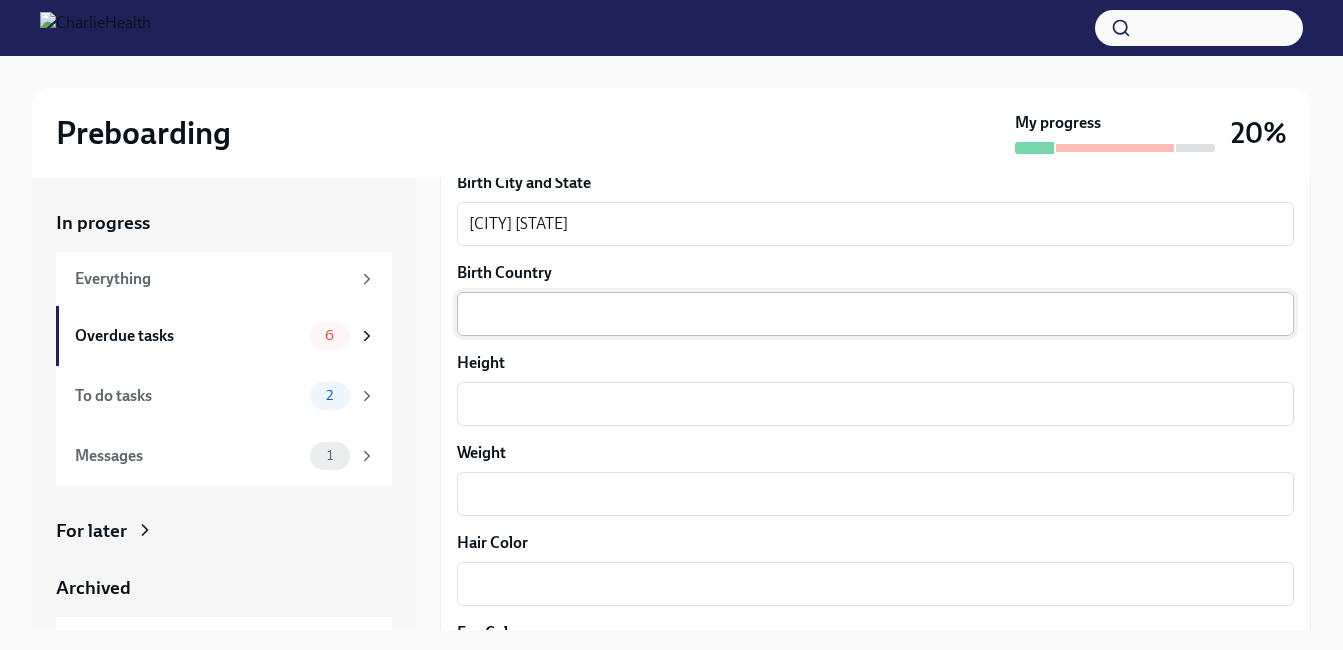type on "[ETHNICITY]" 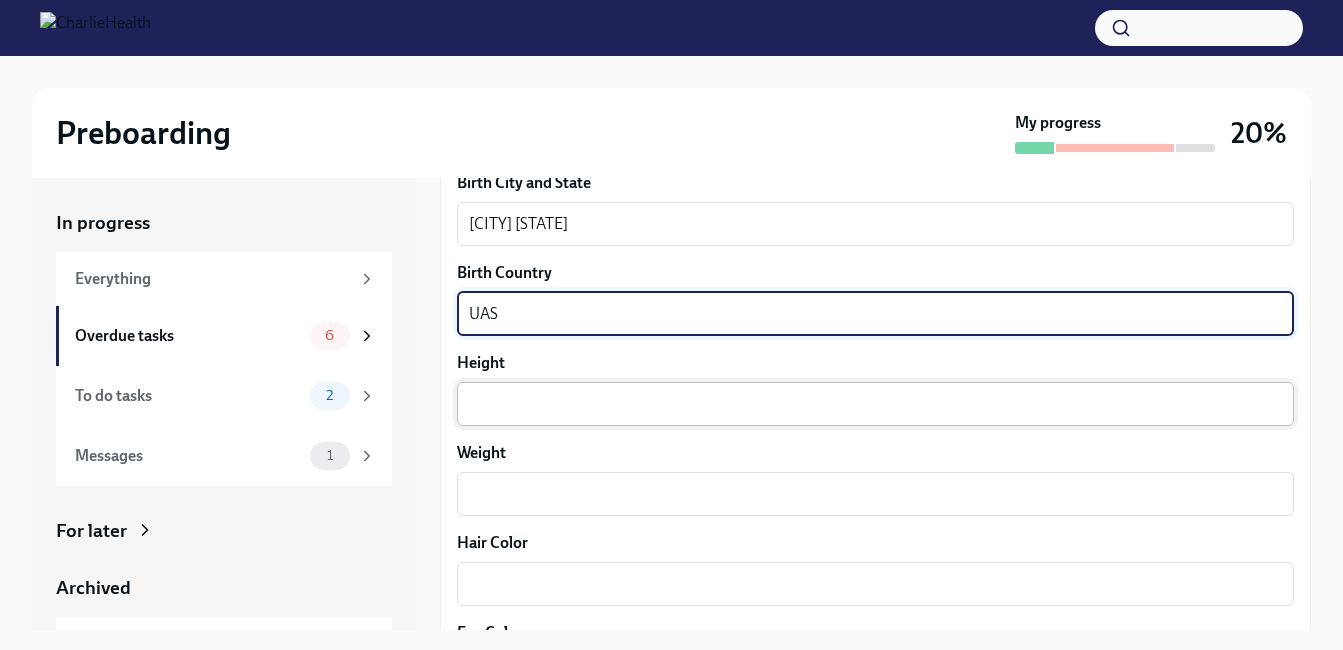 type on "UAS" 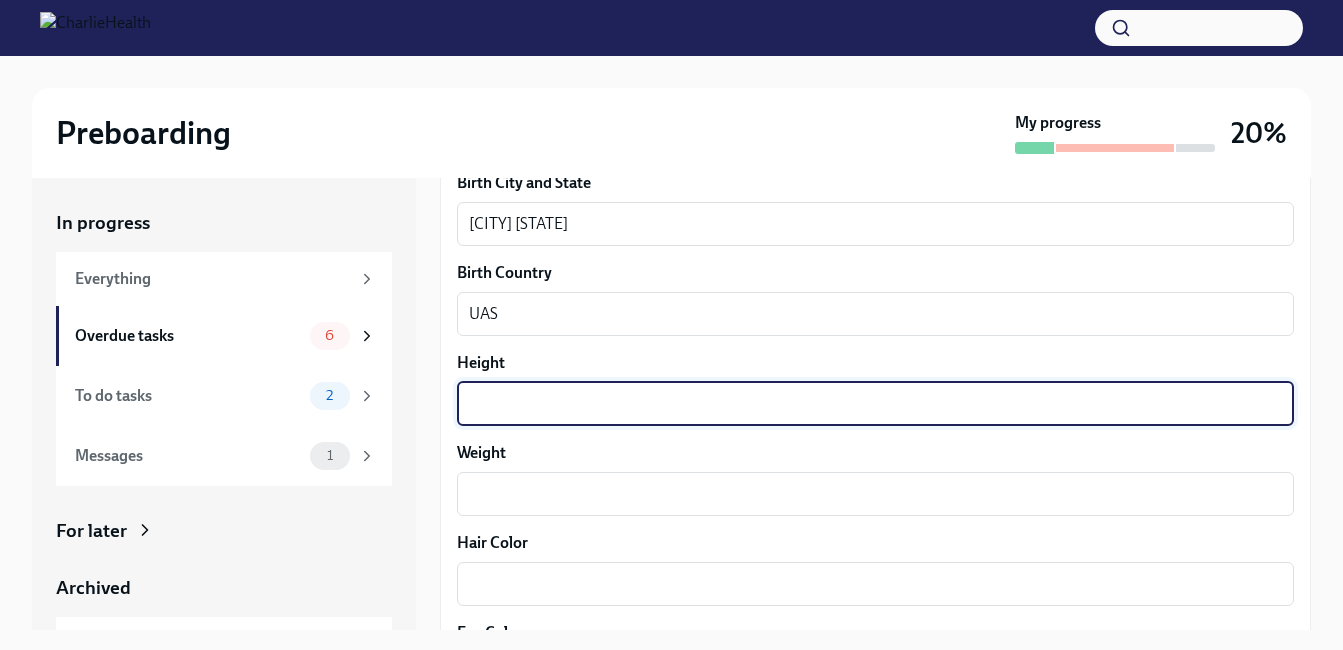 click on "Height" at bounding box center (875, 404) 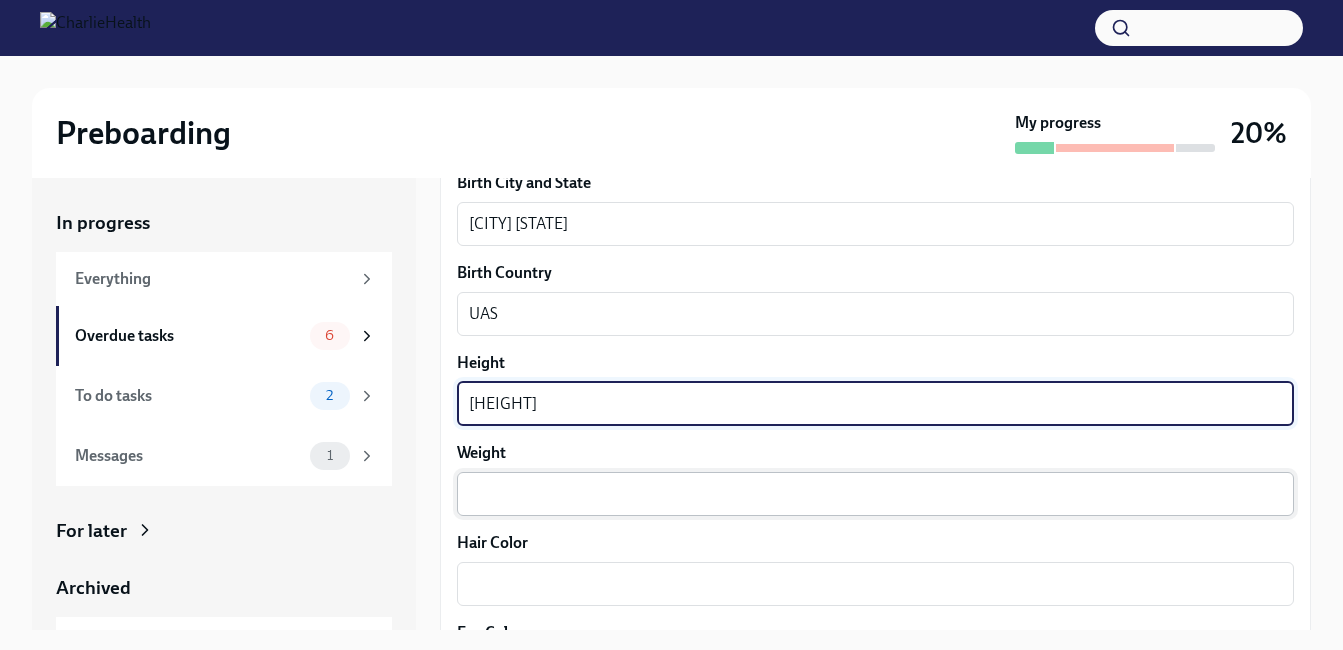 type on "[HEIGHT]" 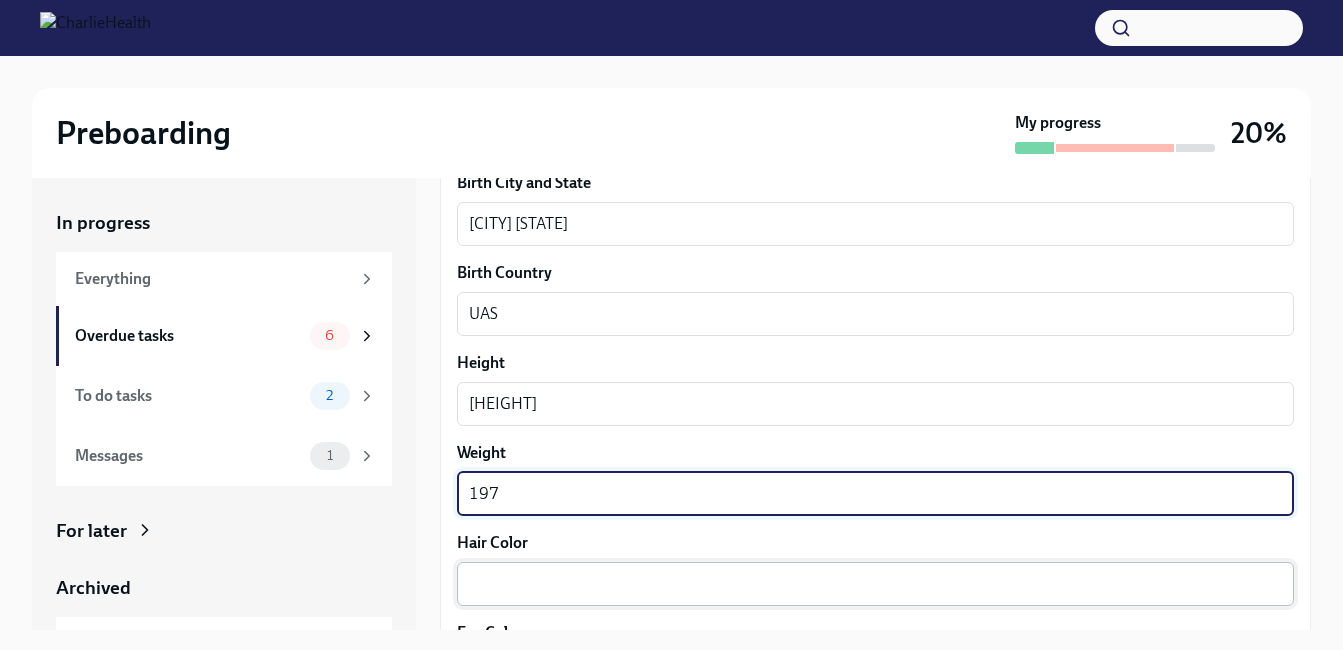 type on "197" 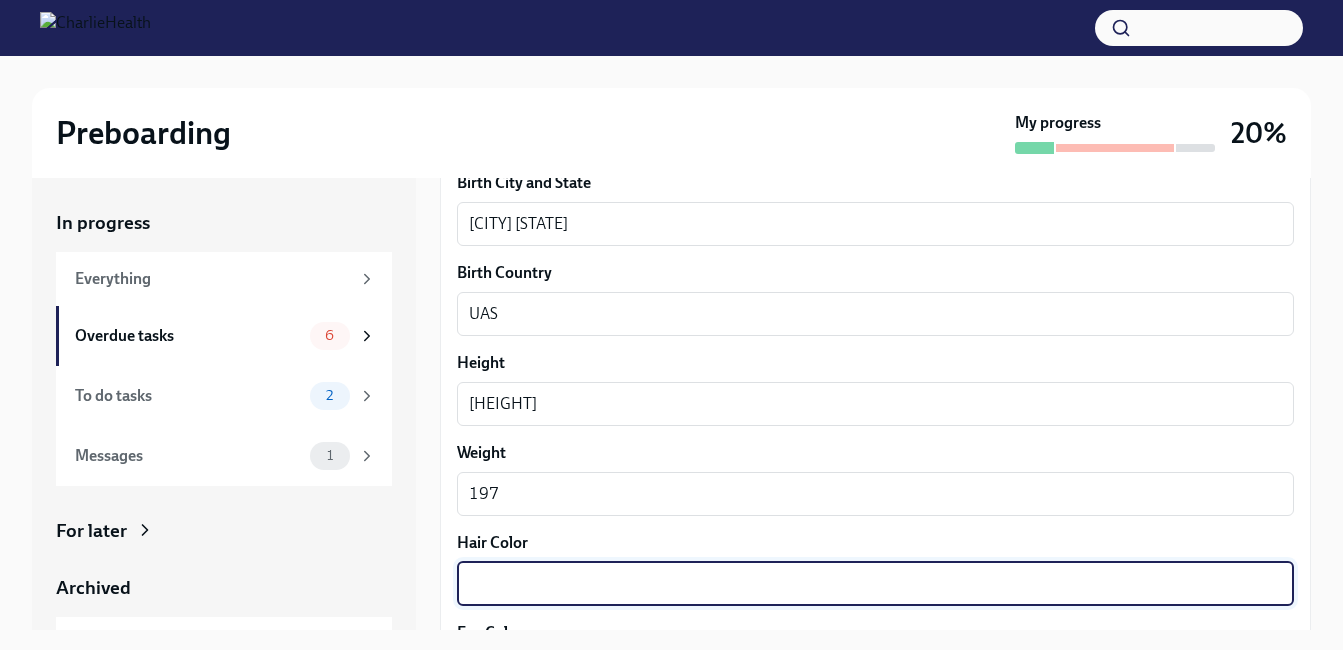 click on "Hair Color" at bounding box center [875, 584] 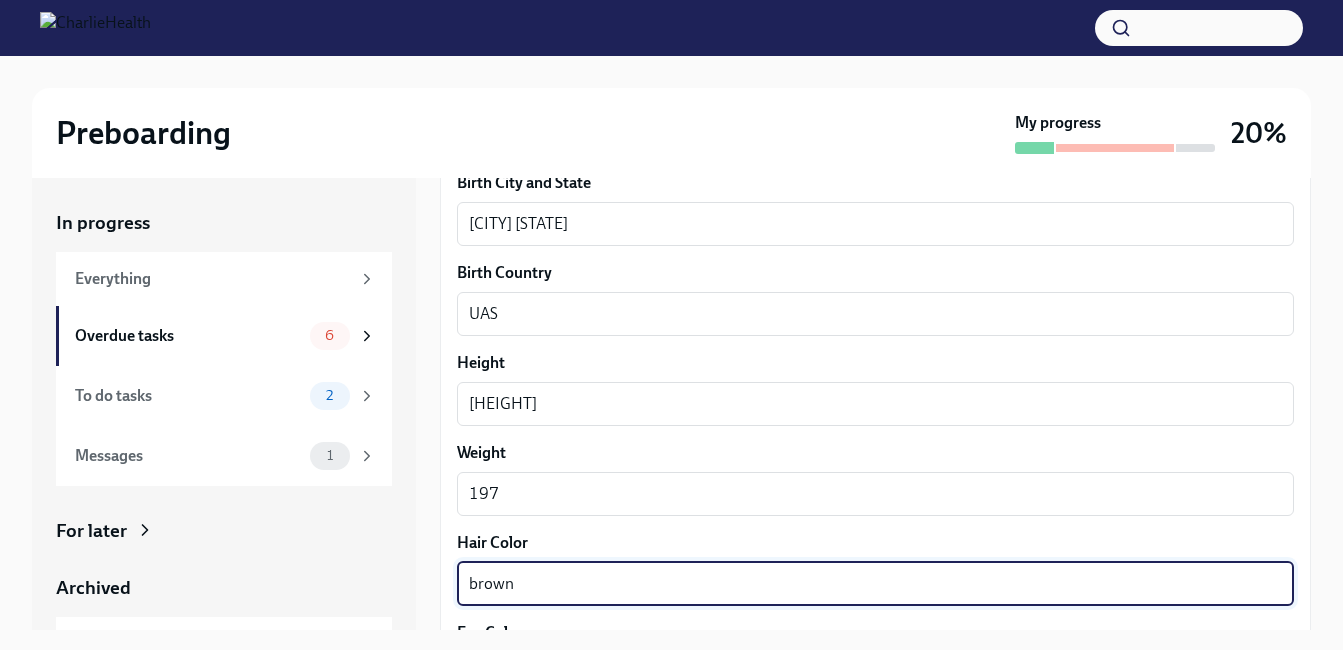 type on "brown" 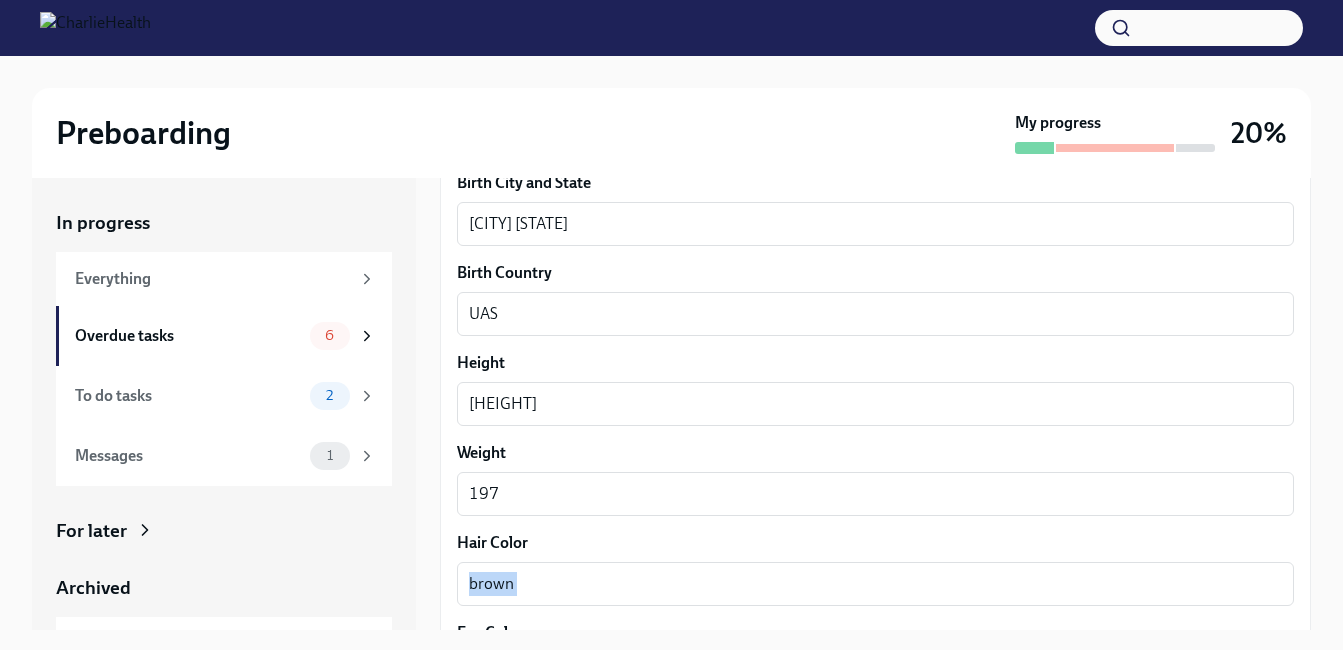 drag, startPoint x: 1295, startPoint y: 524, endPoint x: 1305, endPoint y: 569, distance: 46.09772 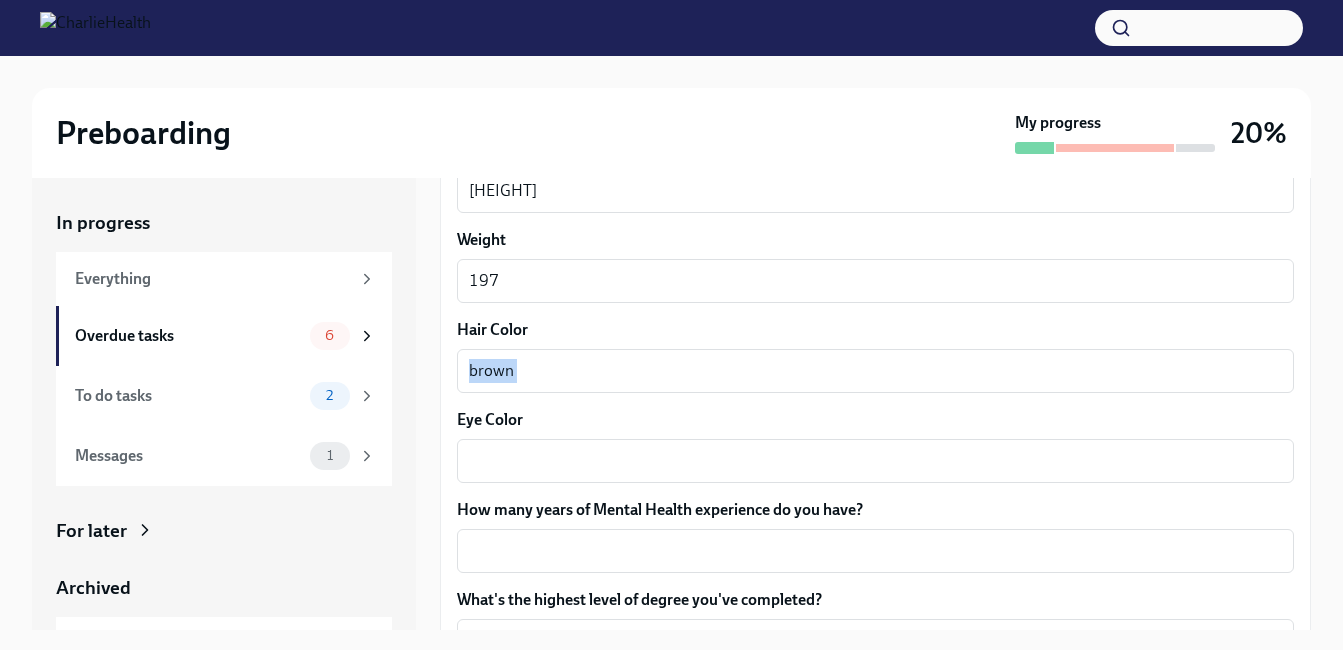 scroll, scrollTop: 1743, scrollLeft: 0, axis: vertical 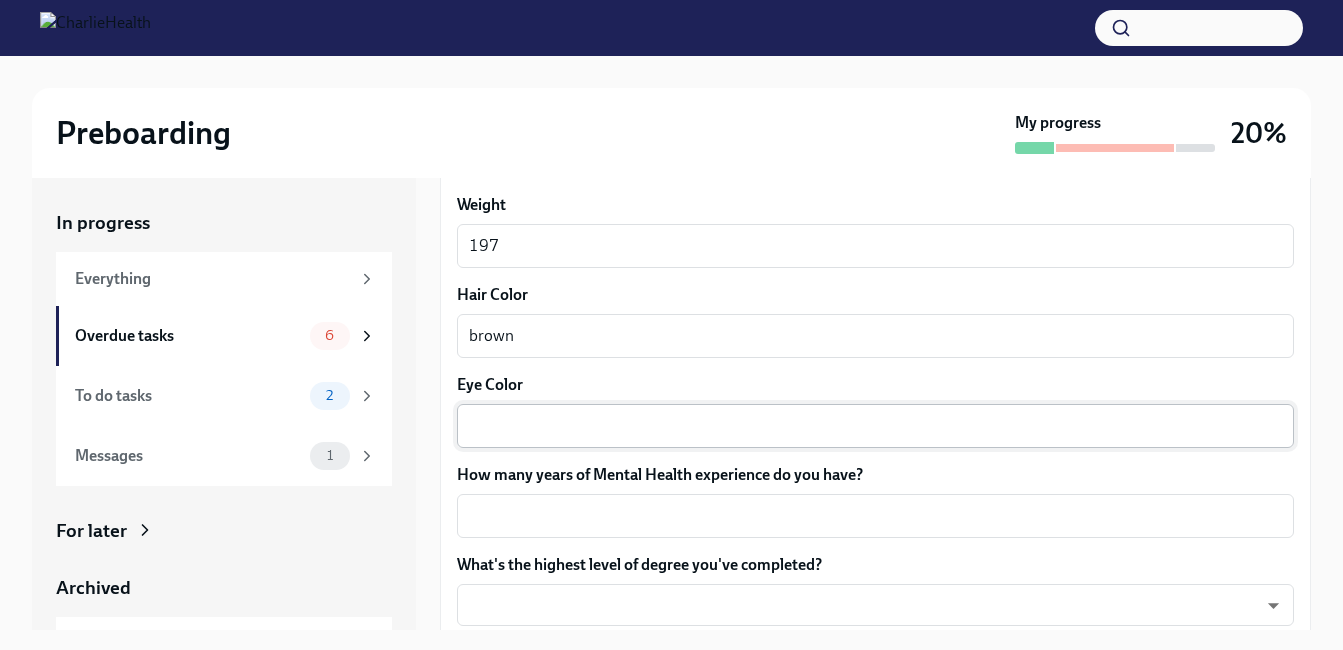 click on "Eye Color" at bounding box center (875, 426) 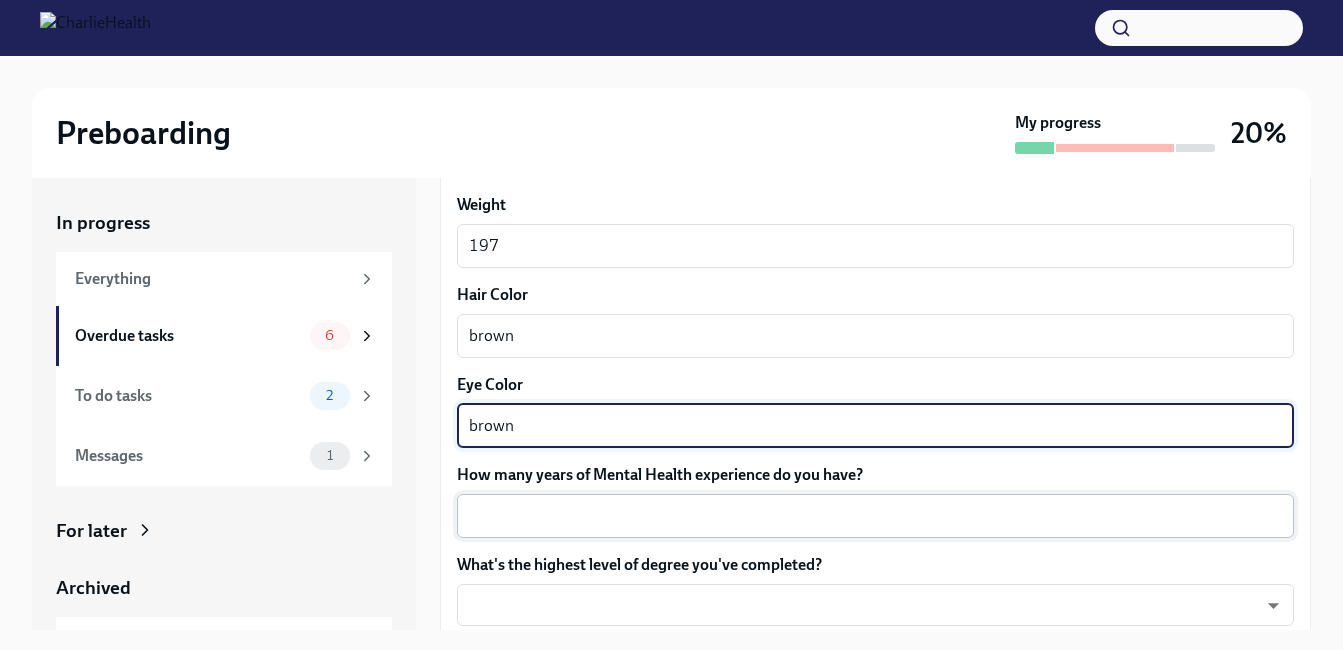 type on "brown" 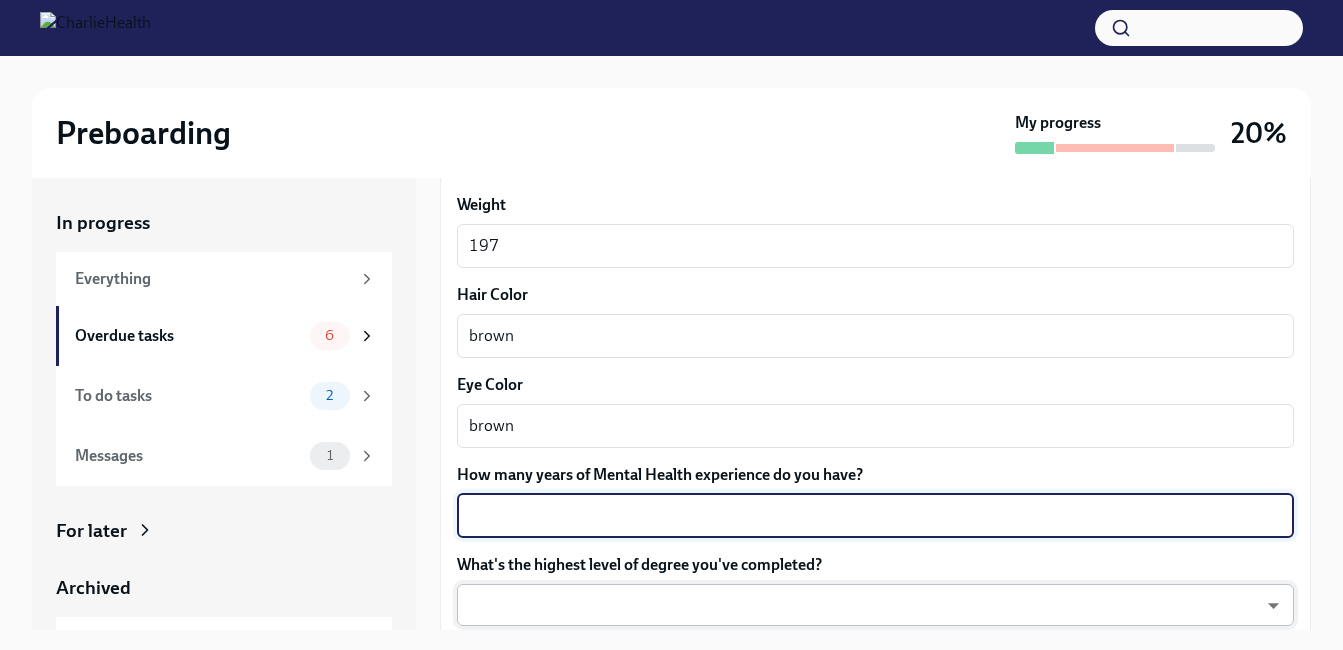 click on "In progress Everything Overdue tasks 6 To do tasks 2 Messages 1 For later Archived Completed tasks 1 Optional tasks 1 Messages 0 Fill out the onboarding form Overdue Due  9 days ago We need some info from you to start setting you up in payroll and other systems.  Please fill out this form ASAP  Please note each field needs to be completed in order for you to submit.
Note : Please fill out this form as accurately as possible. Several states require specific demographic information that we have to input on your behalf. We understand that some of these questions feel personal to answer, and we appreciate your understanding that this is required for compliance clearance. About you Your preferred first name [FIRST] x ​ Your legal last name [LAST] x ​ Please provide any previous names/ aliases-put None if N/A x ​ Street Address 1 [NUMBER] [STREET] ​ Street Address 2 ​ Postal Code [POSTAL_CODE] ​ City [CITY] ​ State/Region [STATE] ​ Country US ​ [DATE] x ​ x x" at bounding box center [671, 343] 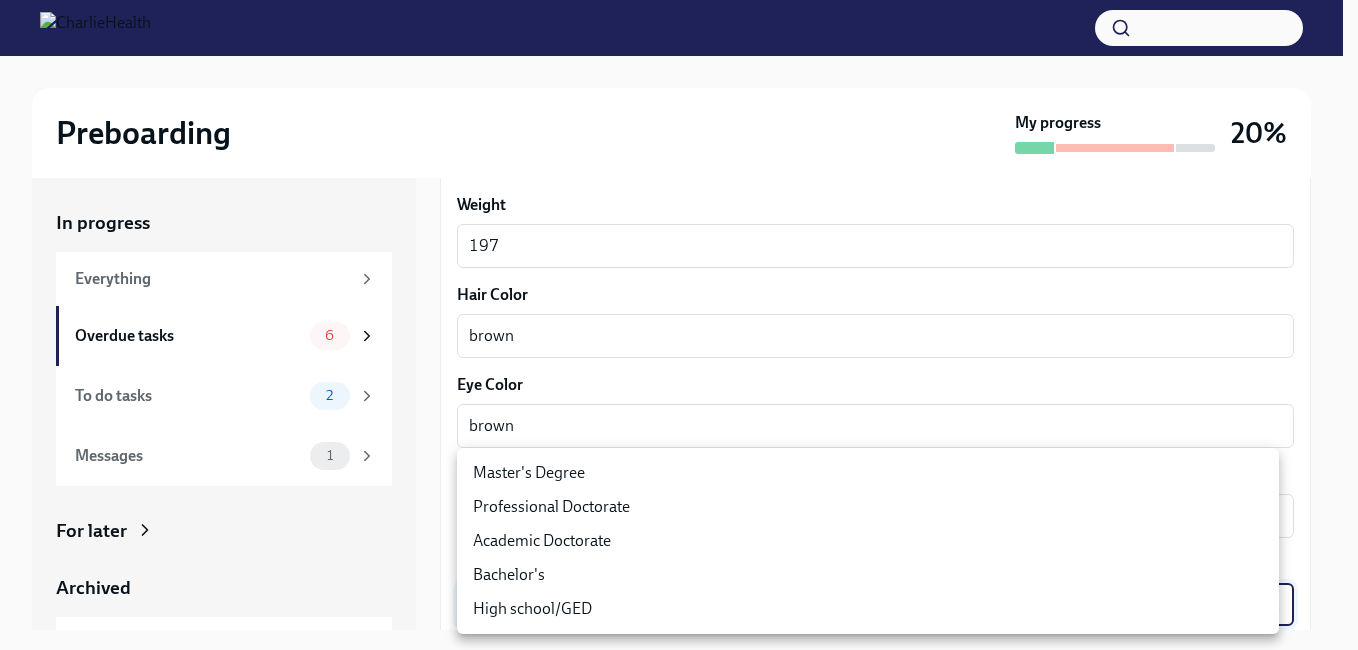 click on "Master's Degree" at bounding box center [868, 473] 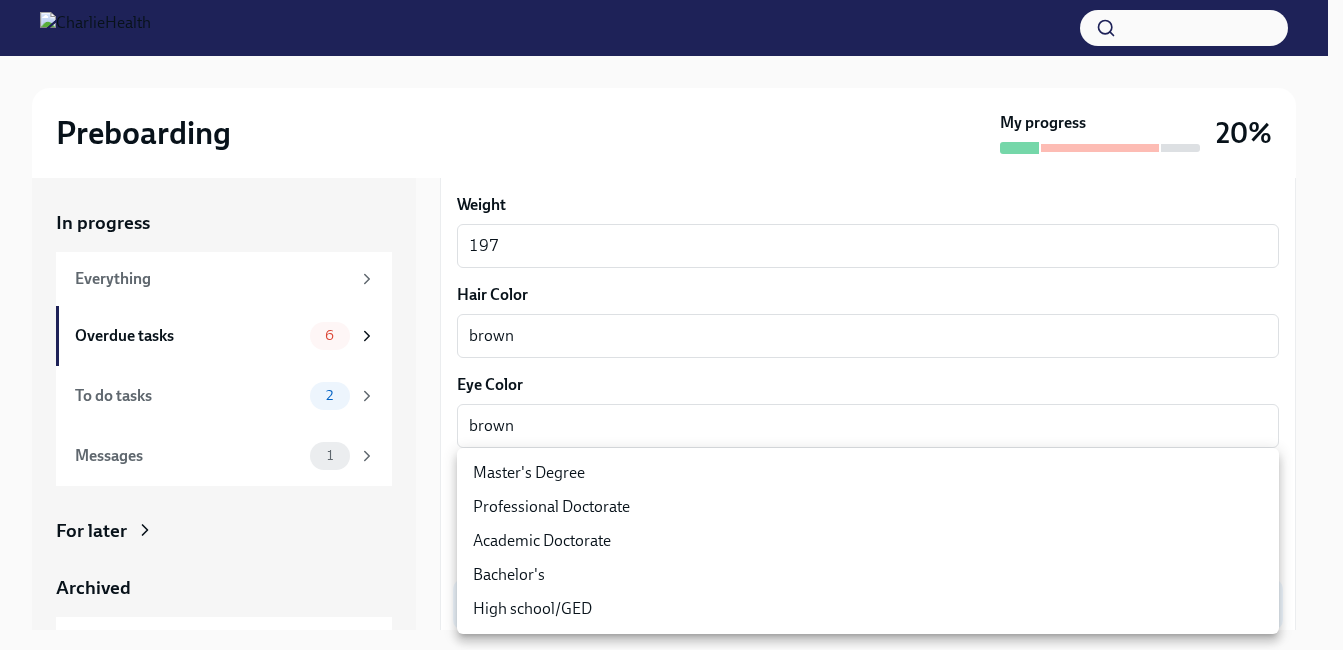 type on "2vBr-ghkD" 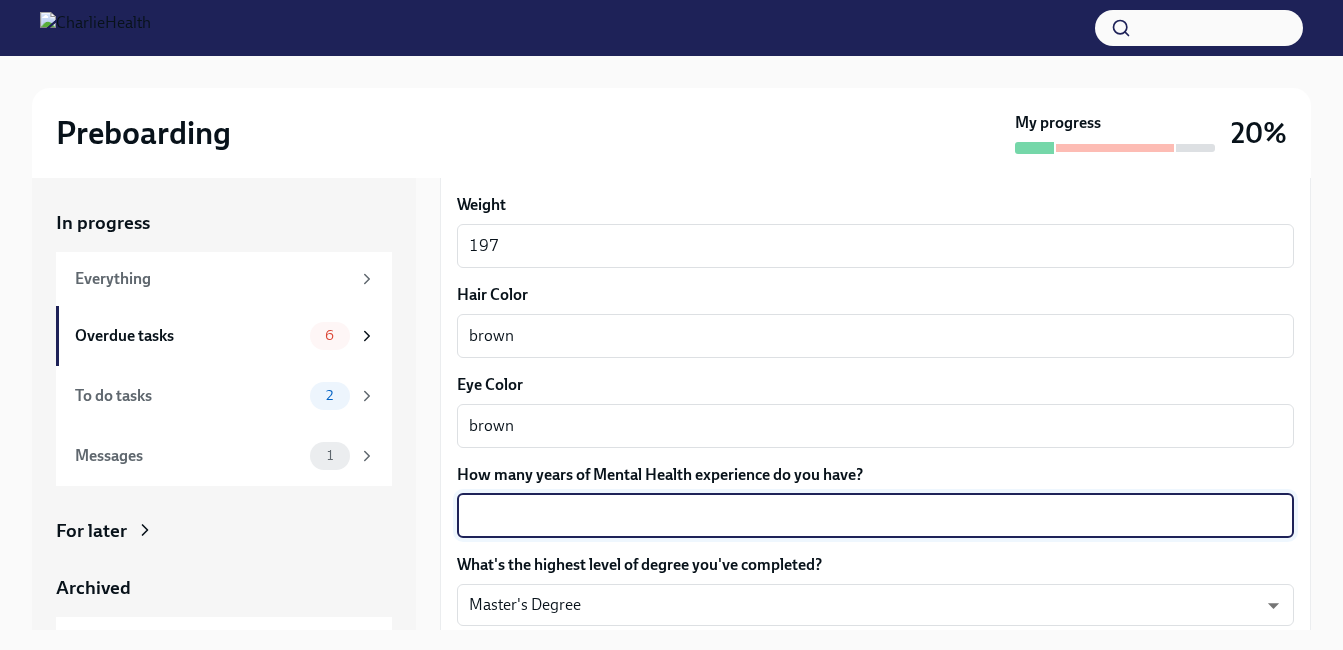 click on "How many years of Mental Health experience do you have?" at bounding box center (875, 516) 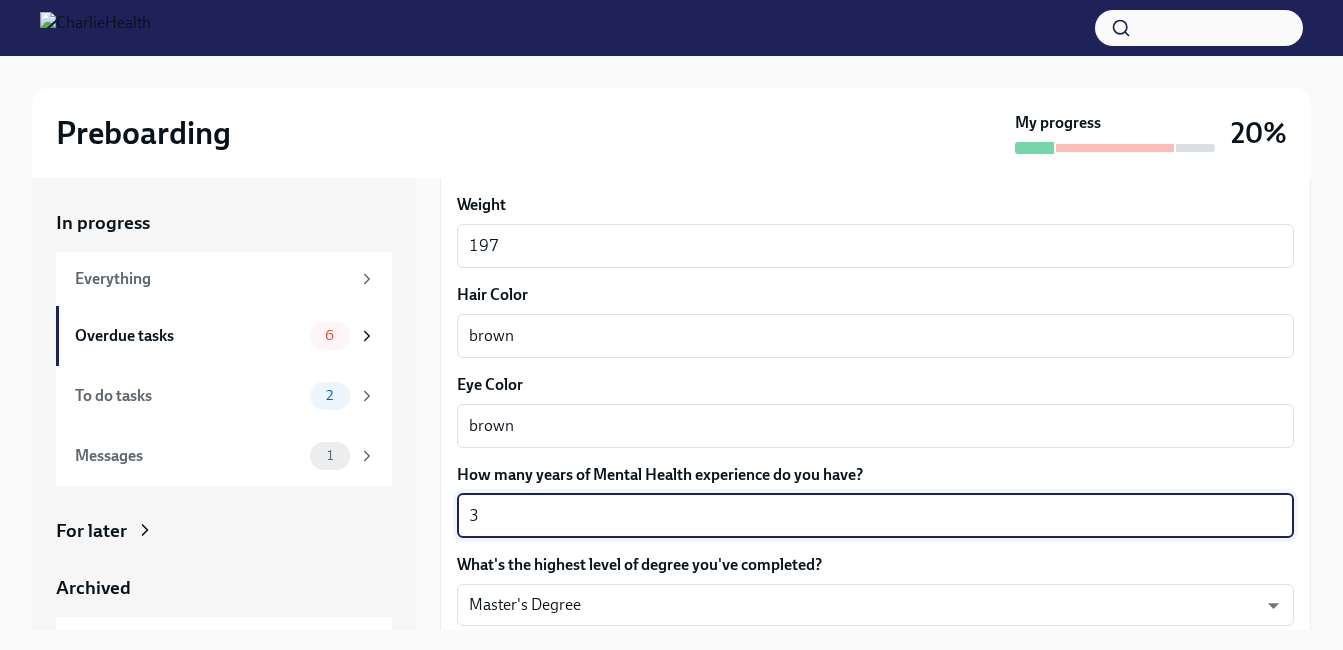 scroll, scrollTop: 1893, scrollLeft: 0, axis: vertical 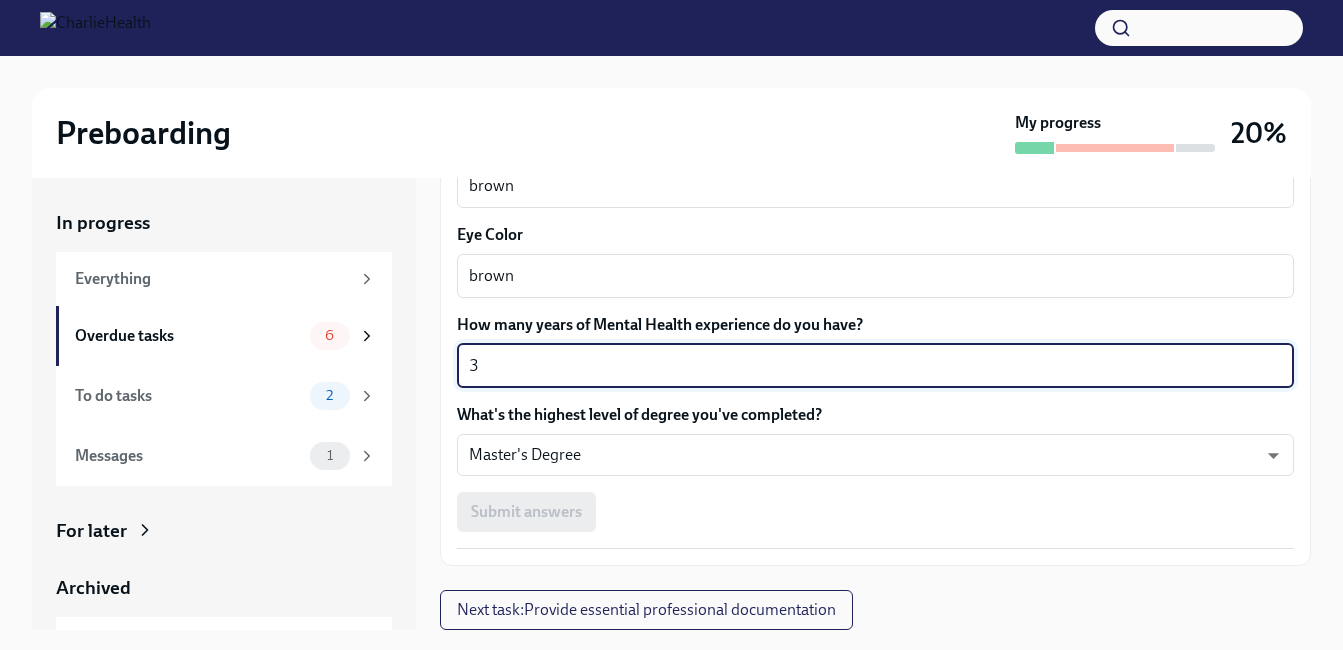 type on "3" 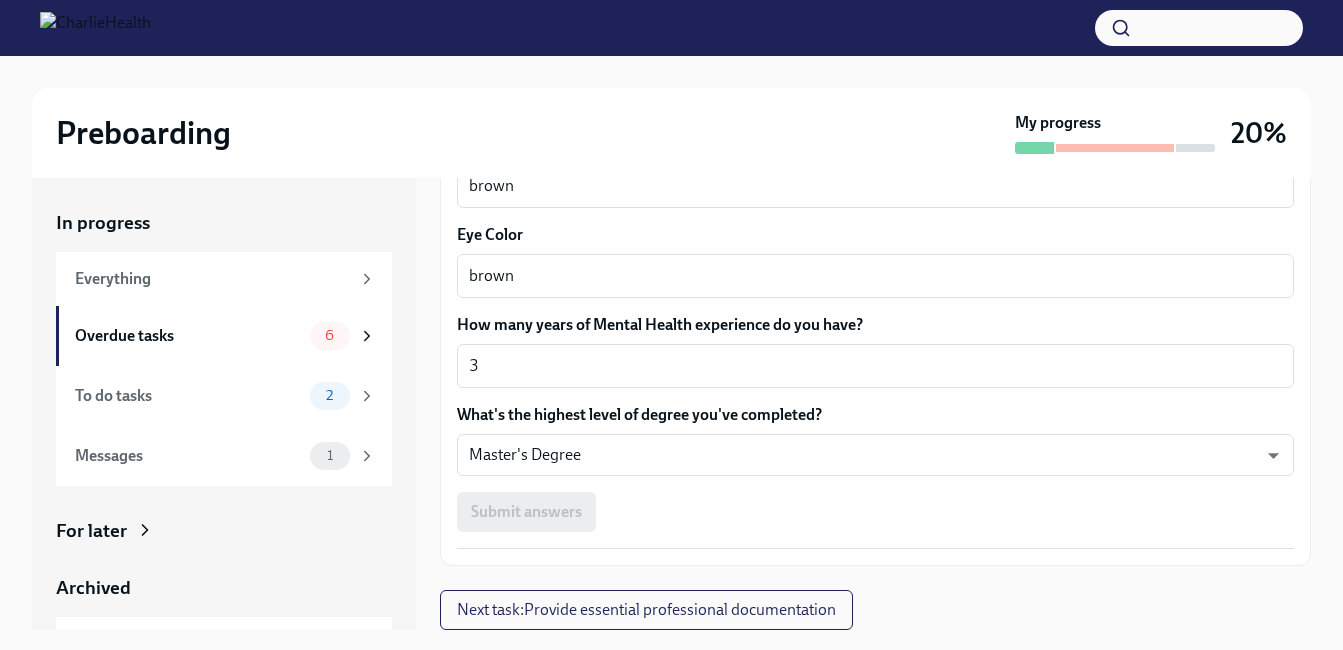 click on "Submit answers" at bounding box center (875, 512) 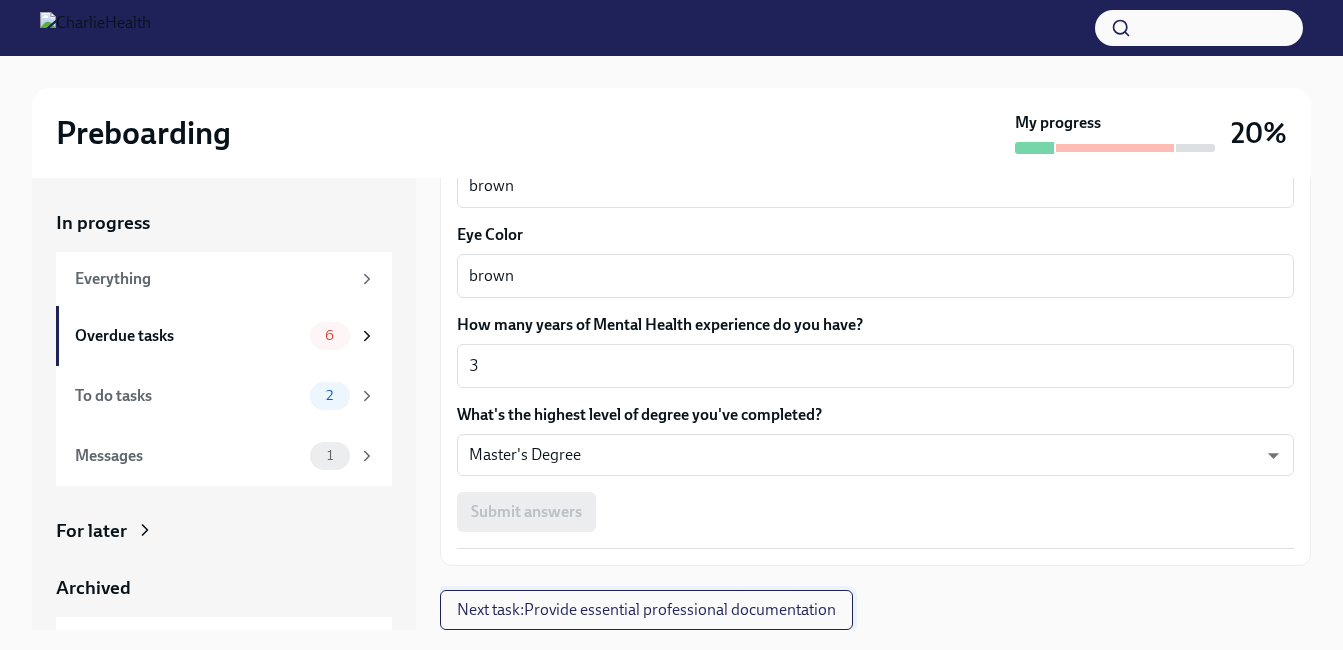 click on "Next task :  Provide essential professional documentation" at bounding box center (646, 610) 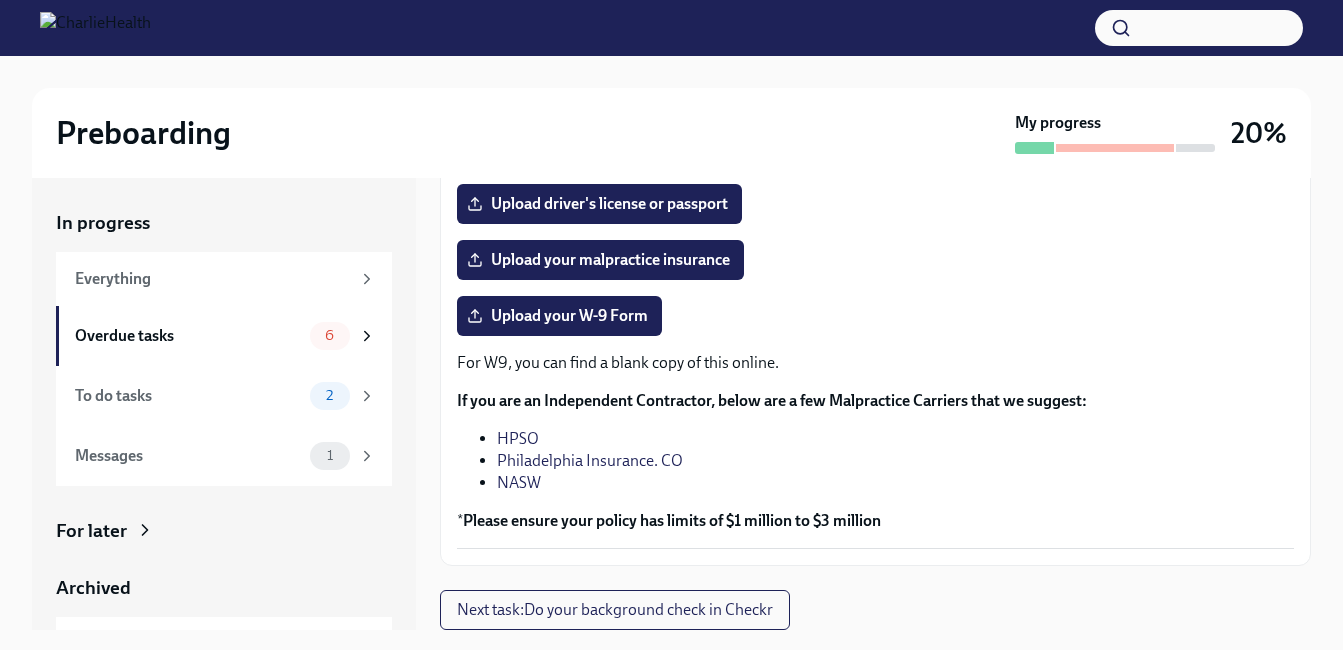 scroll, scrollTop: 0, scrollLeft: 0, axis: both 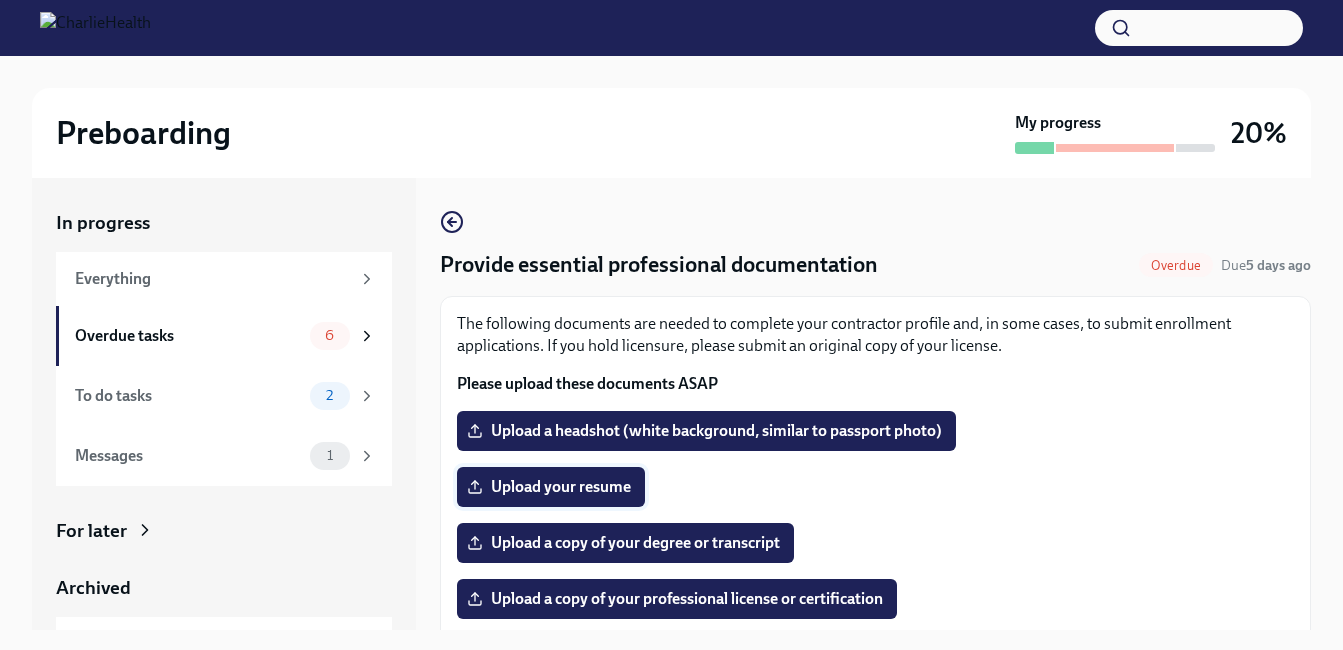 click on "Upload your resume" at bounding box center (551, 487) 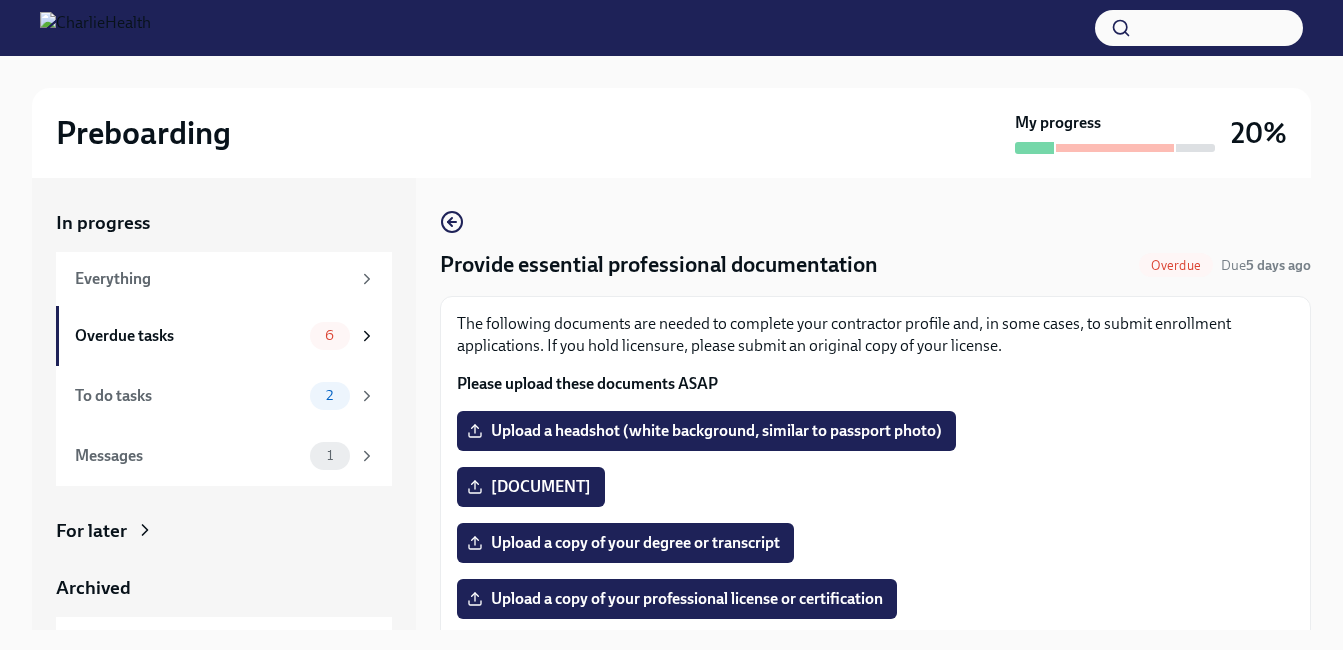 click on "[DOCUMENT]" at bounding box center (531, 487) 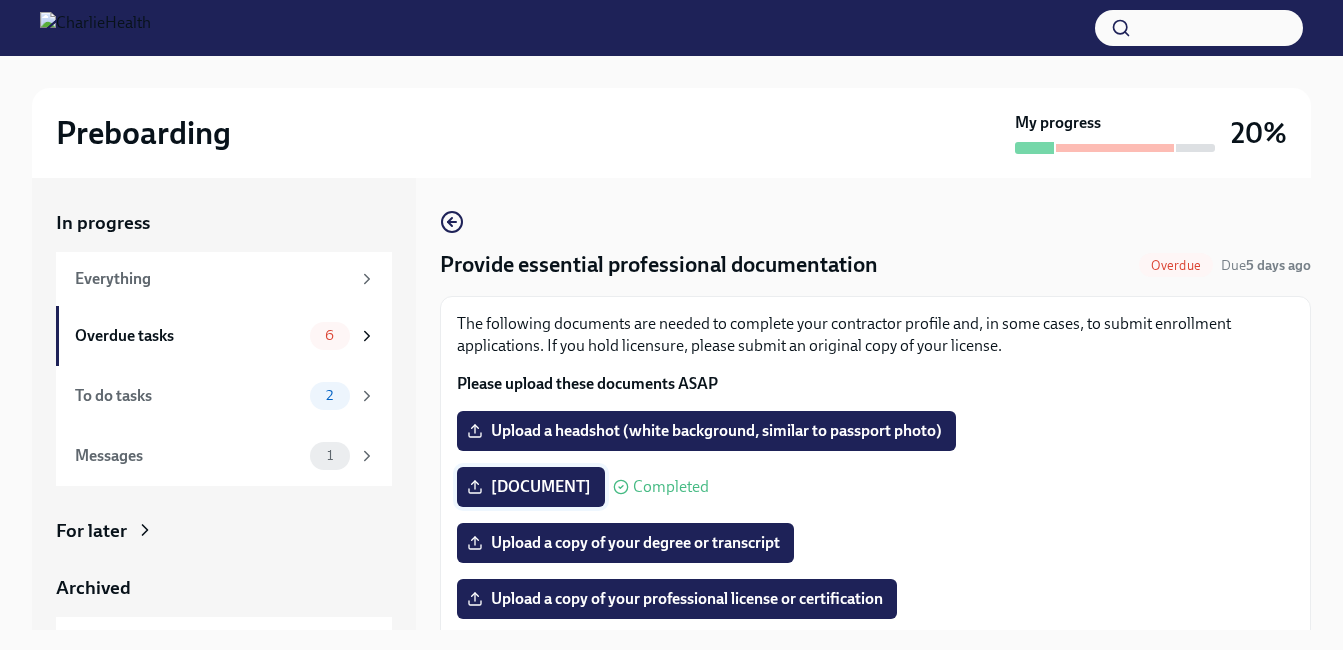 click on "[DOCUMENT]" at bounding box center [531, 487] 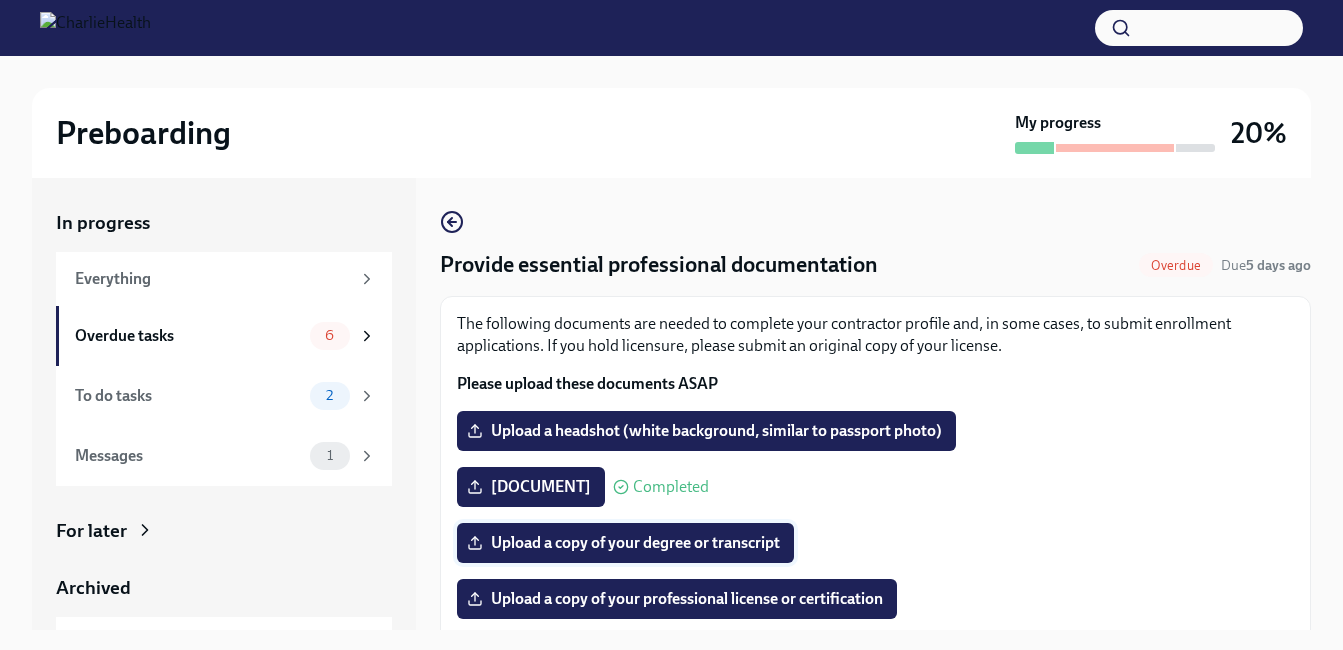 click on "The following documents are needed to complete your contractor profile and, in some cases, to submit enrollment applications. If you hold licensure, please submit an original copy of your license.
Please upload these documents ASAP Upload a headshot (white background, similar to passport photo) [DOCUMENT] Completed Upload a copy of your degree or transcript Upload a copy of your professional license or certification Upload driver's license or passport Upload your malpractice insurance Upload your W-9 Form For W9, you can find a blank copy of this online.
If you are an Independent Contractor, below are a few Malpractice Carriers that we suggest:
HPSO
Philadelphia Insurance. CO
NASW
* Please ensure your policy has limits of $1 million to $3 million" at bounding box center (875, 656) 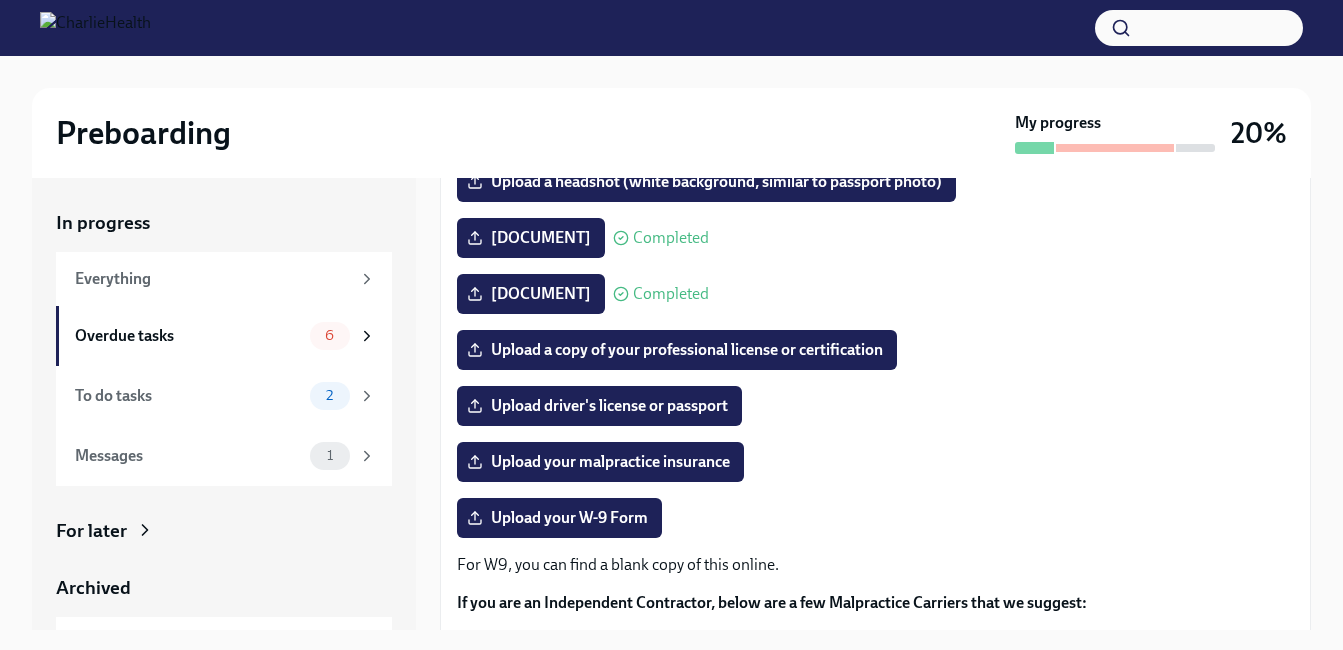 scroll, scrollTop: 251, scrollLeft: 0, axis: vertical 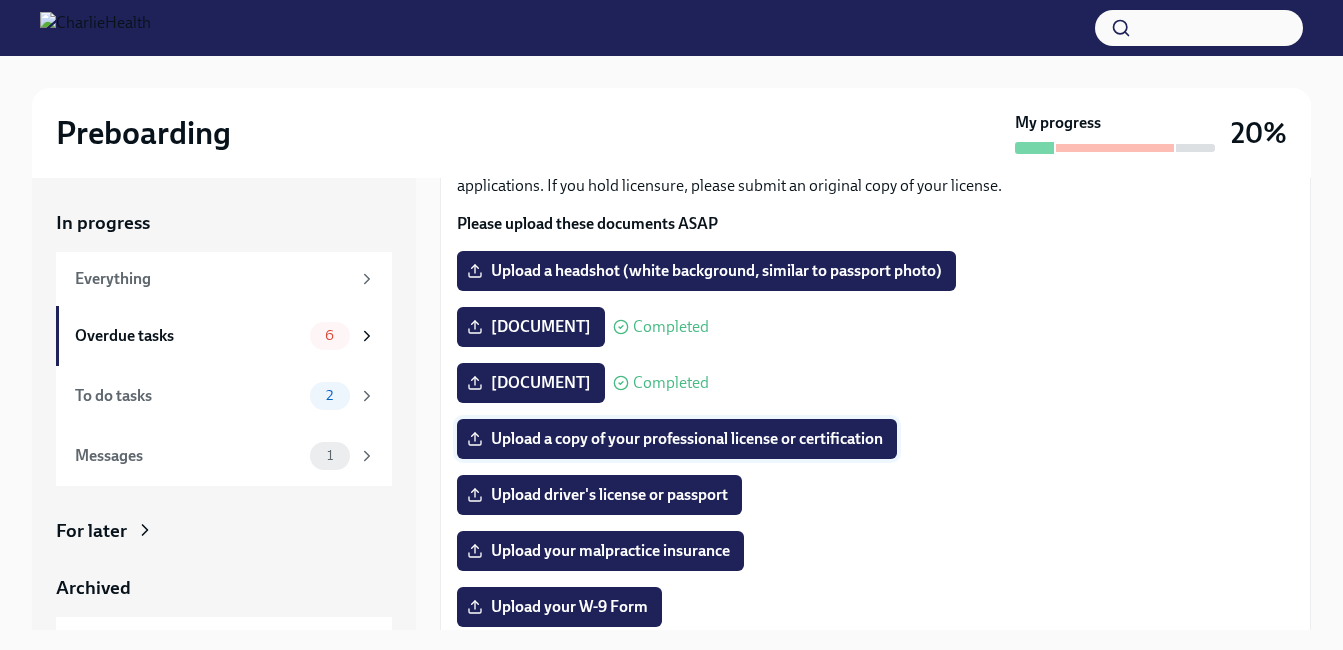 click on "Upload a copy of your professional license or certification" at bounding box center [677, 439] 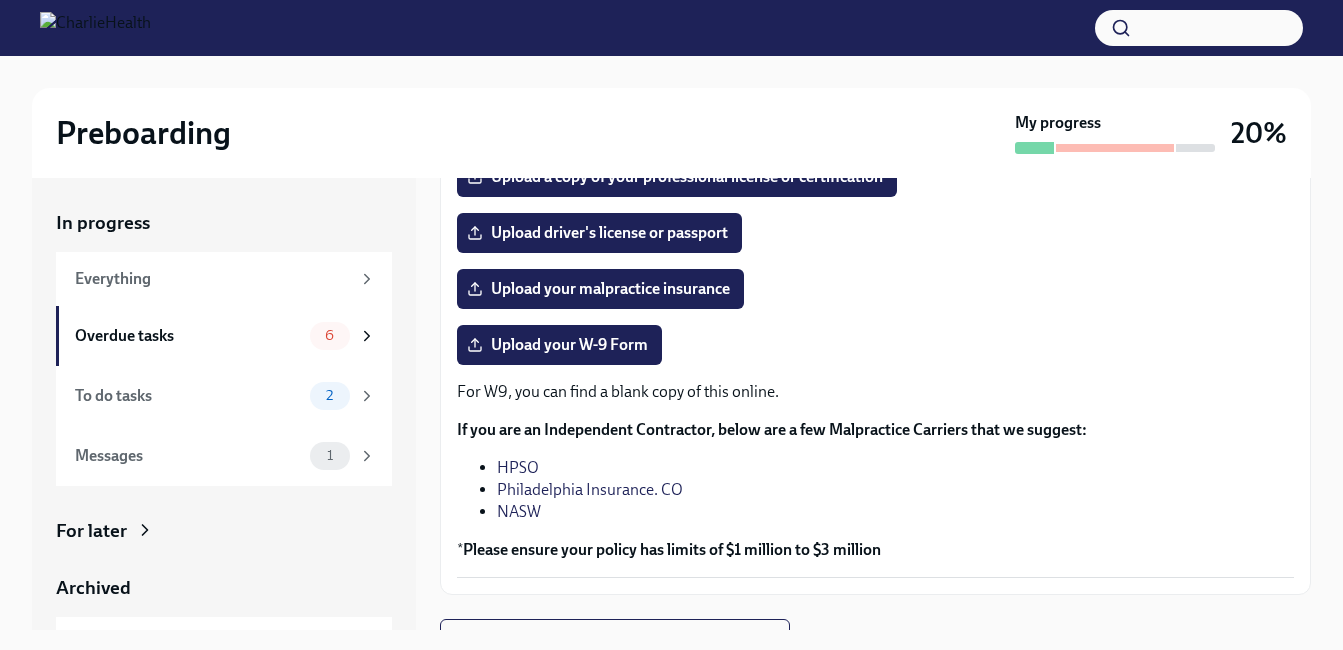 scroll, scrollTop: 424, scrollLeft: 0, axis: vertical 